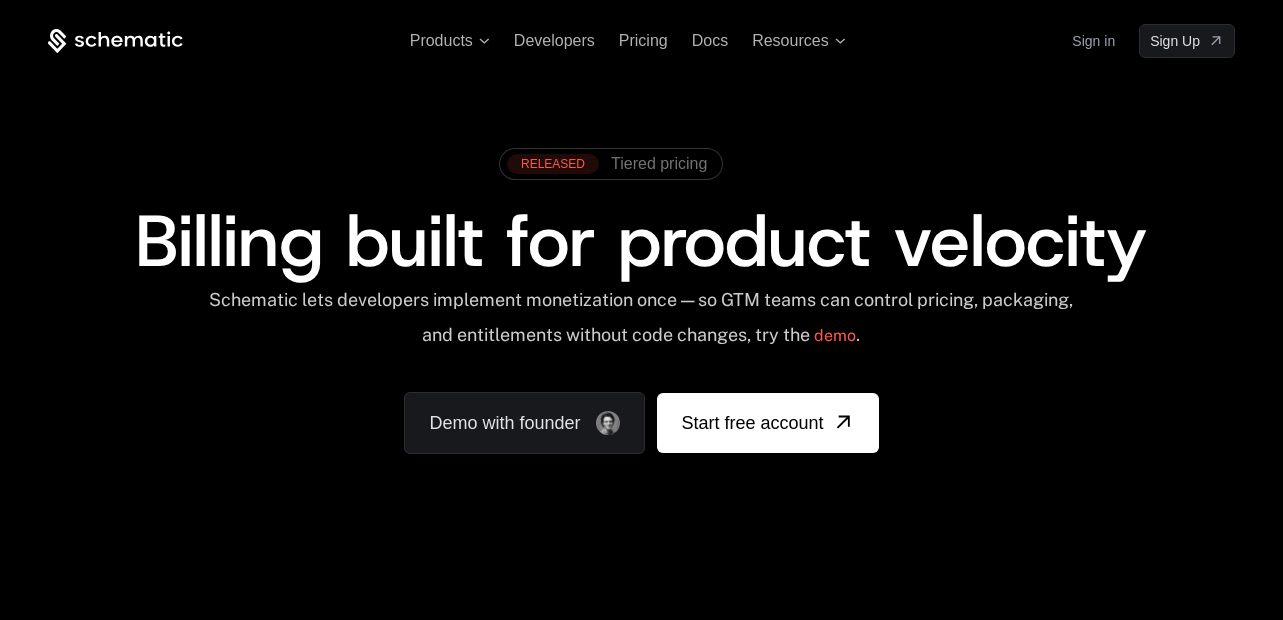 scroll, scrollTop: 0, scrollLeft: 0, axis: both 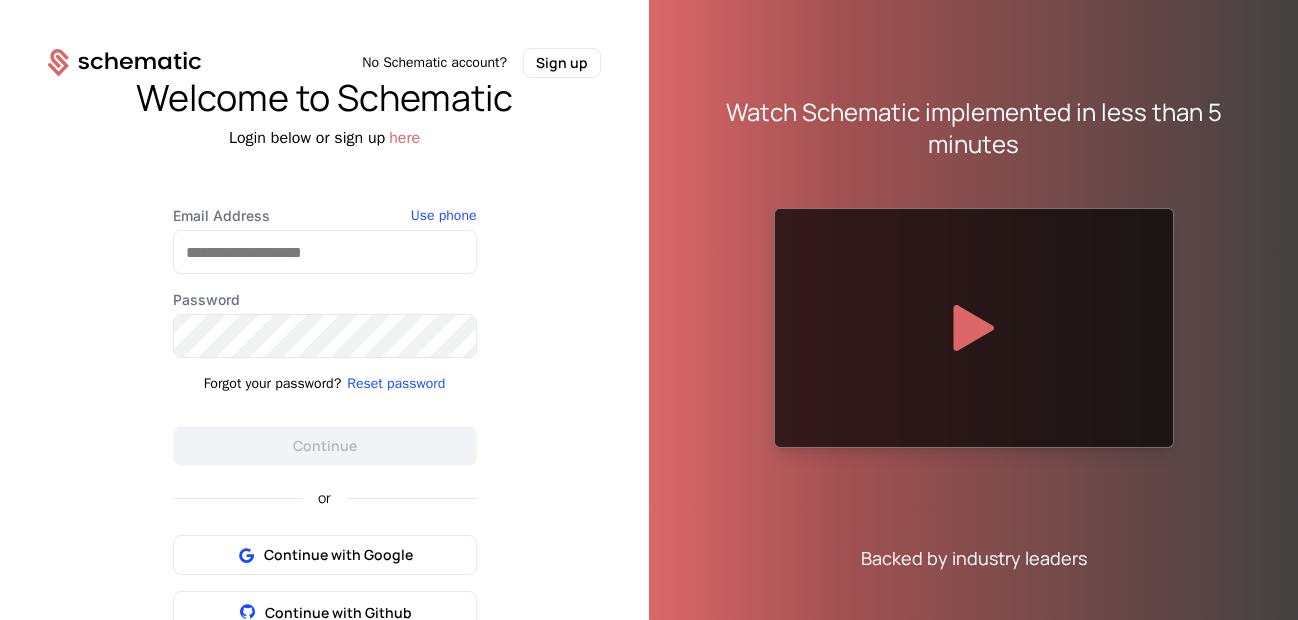 click on "here" at bounding box center (404, 138) 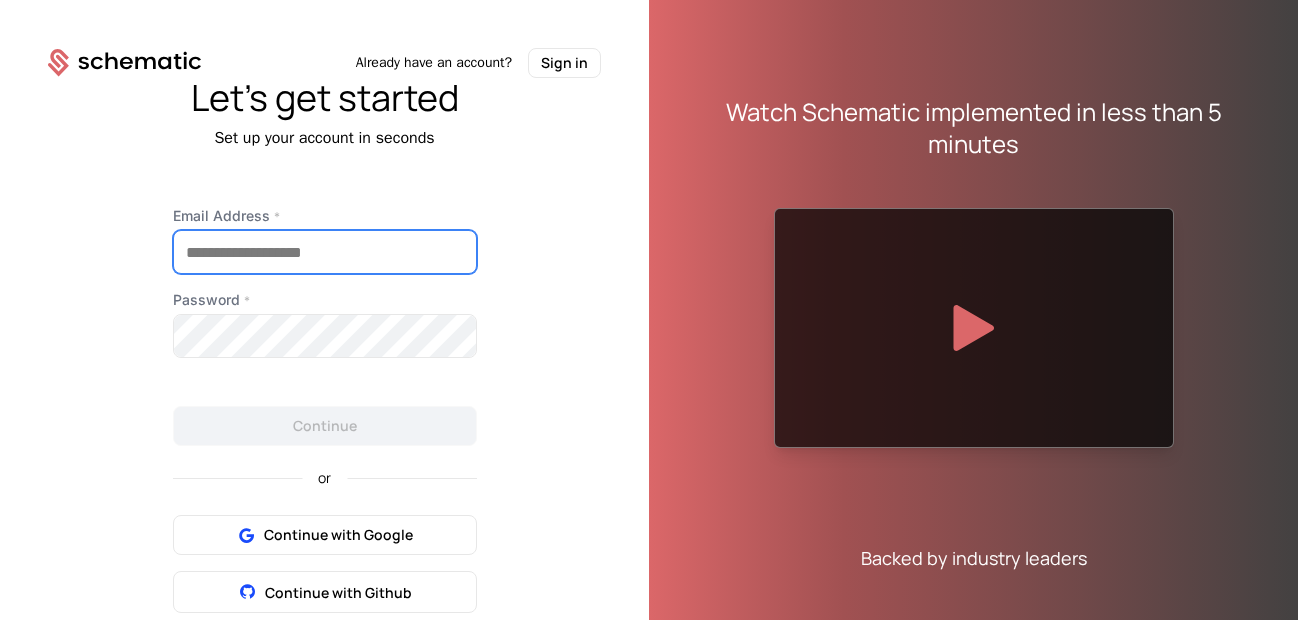 click on "Email Address *" at bounding box center (325, 252) 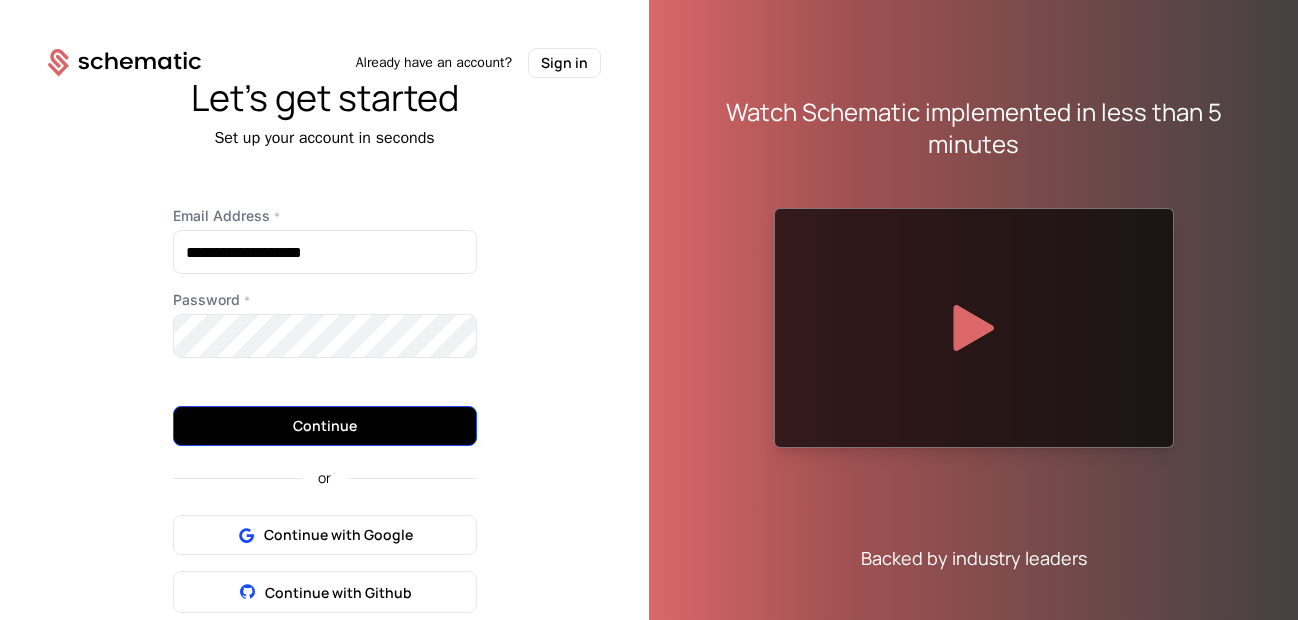 click on "Continue" at bounding box center [325, 426] 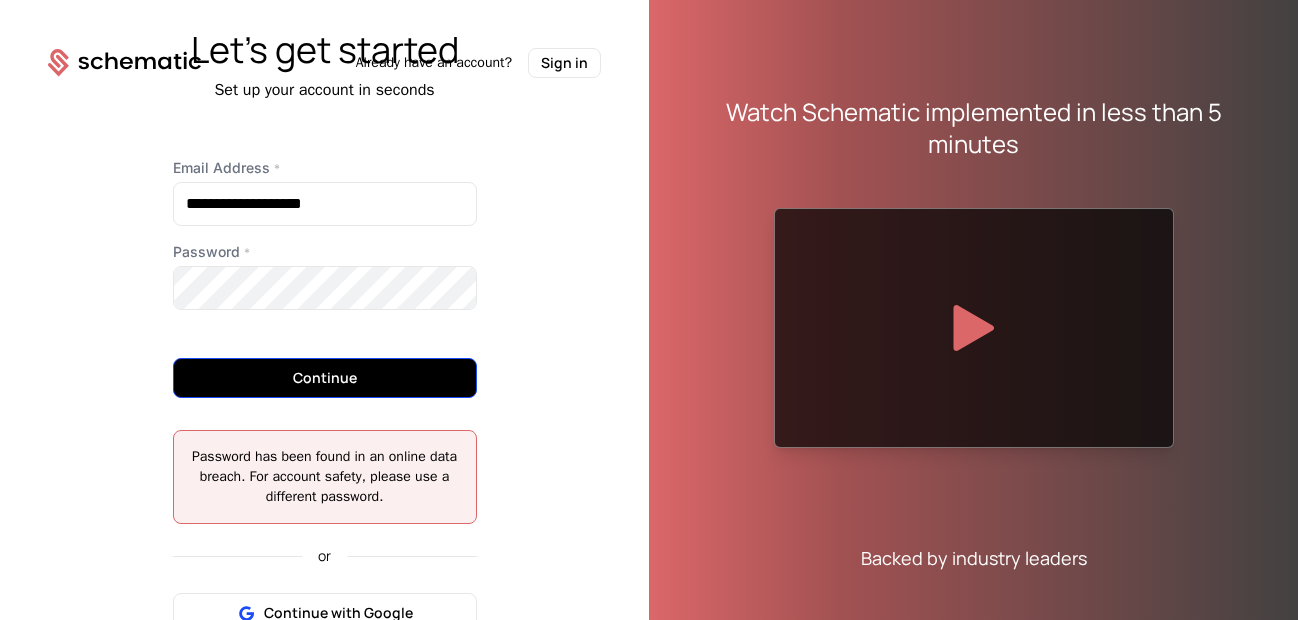 click on "Continue" at bounding box center [325, 378] 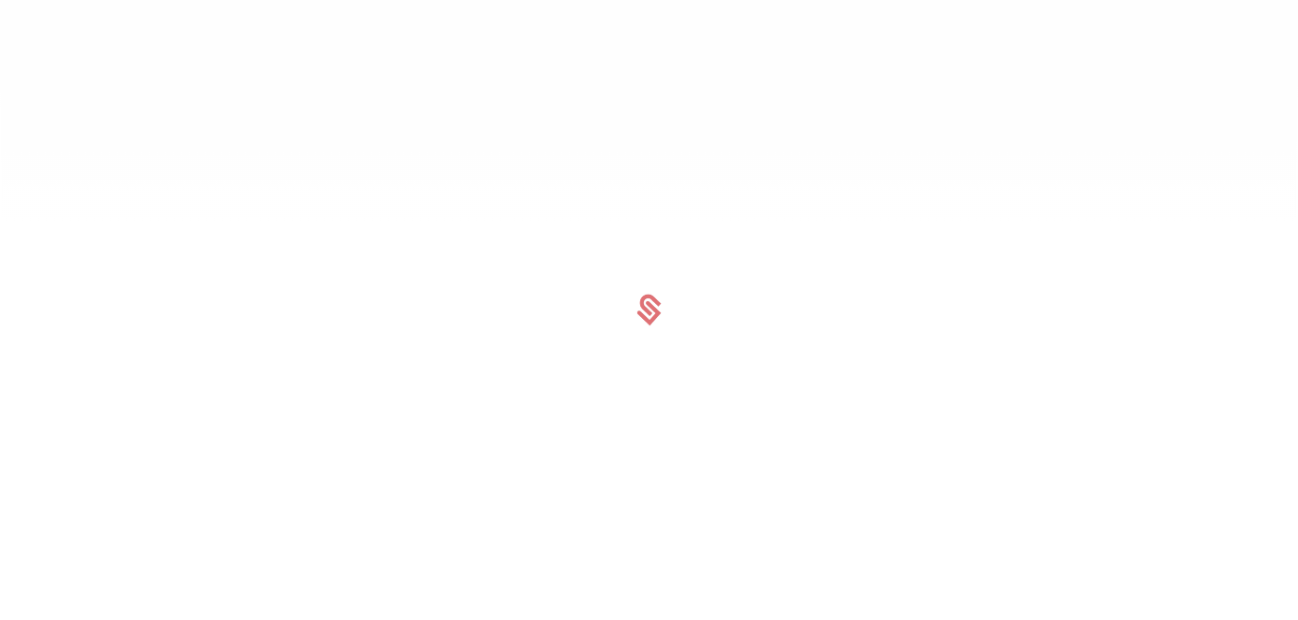 scroll, scrollTop: 0, scrollLeft: 0, axis: both 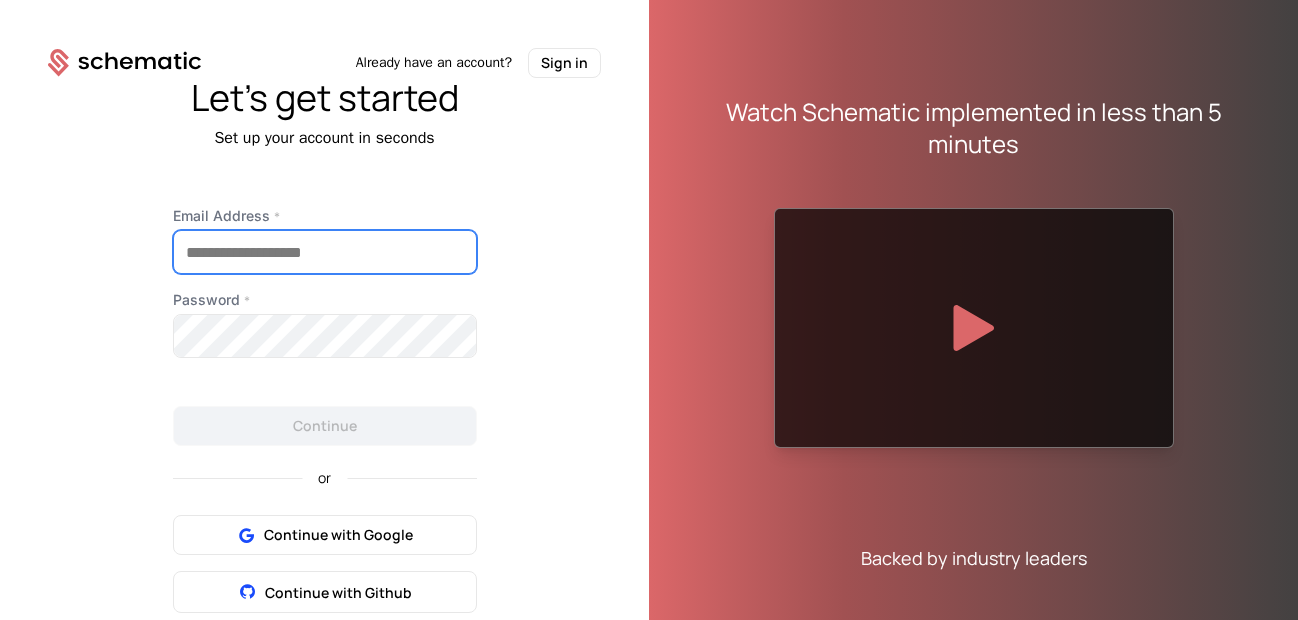 click on "Email Address *" at bounding box center (325, 252) 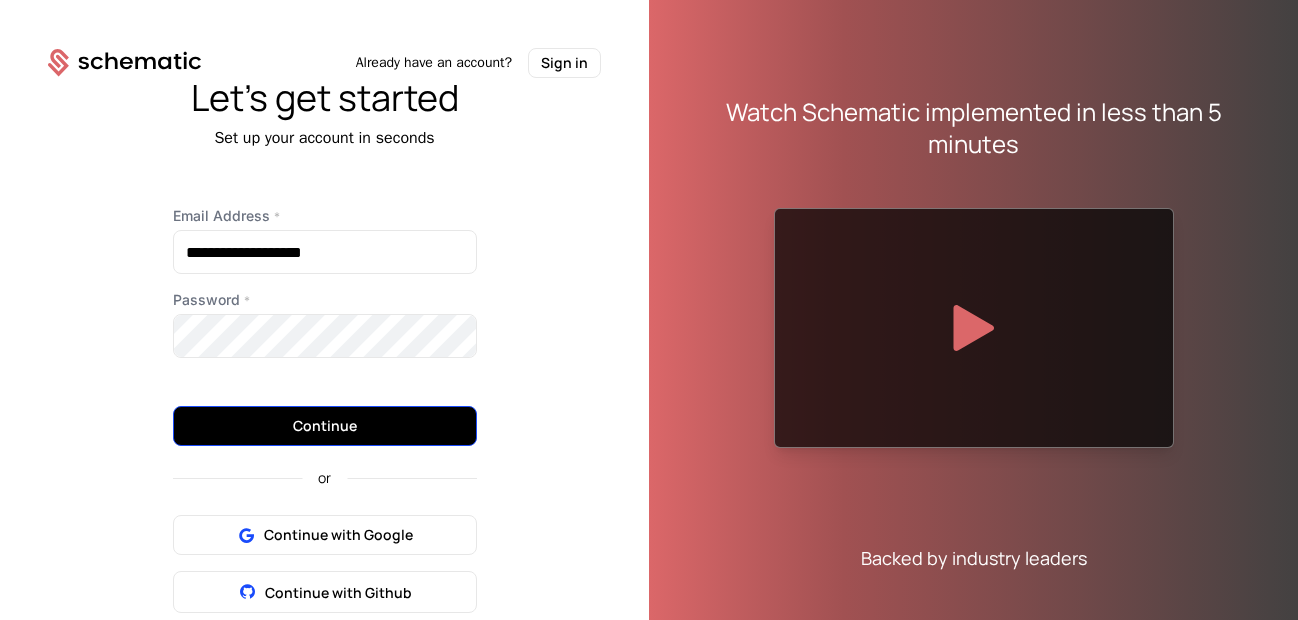 click on "Continue" at bounding box center (325, 426) 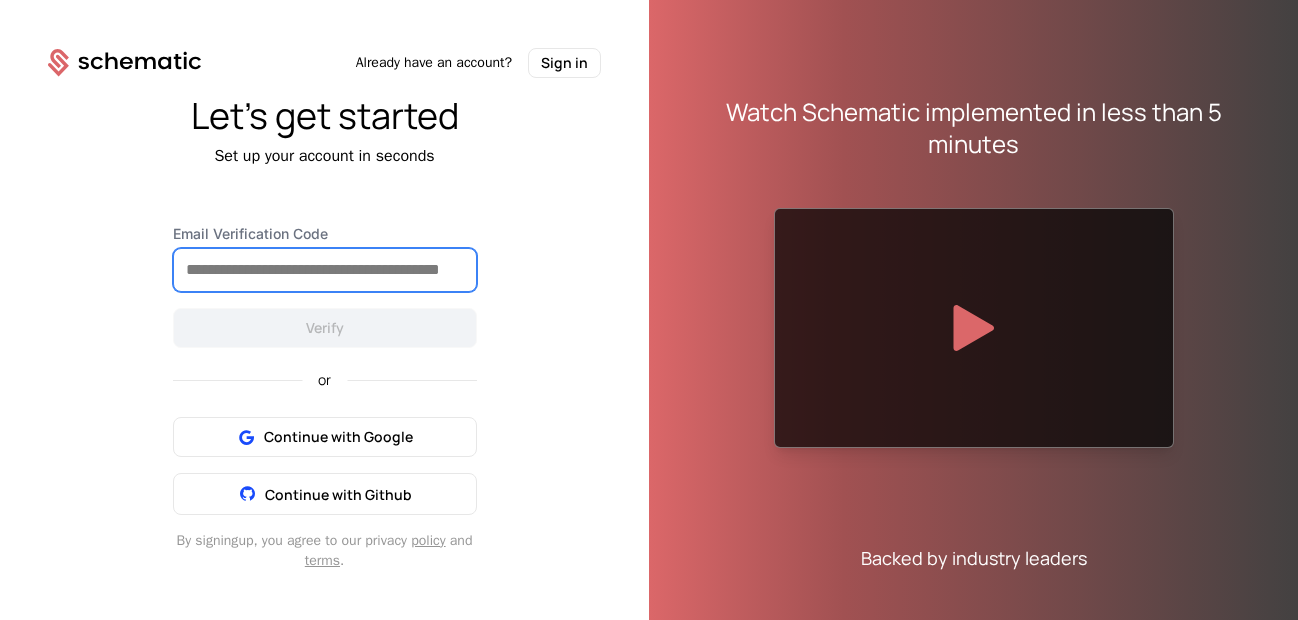click on "Email Verification Code" at bounding box center (325, 270) 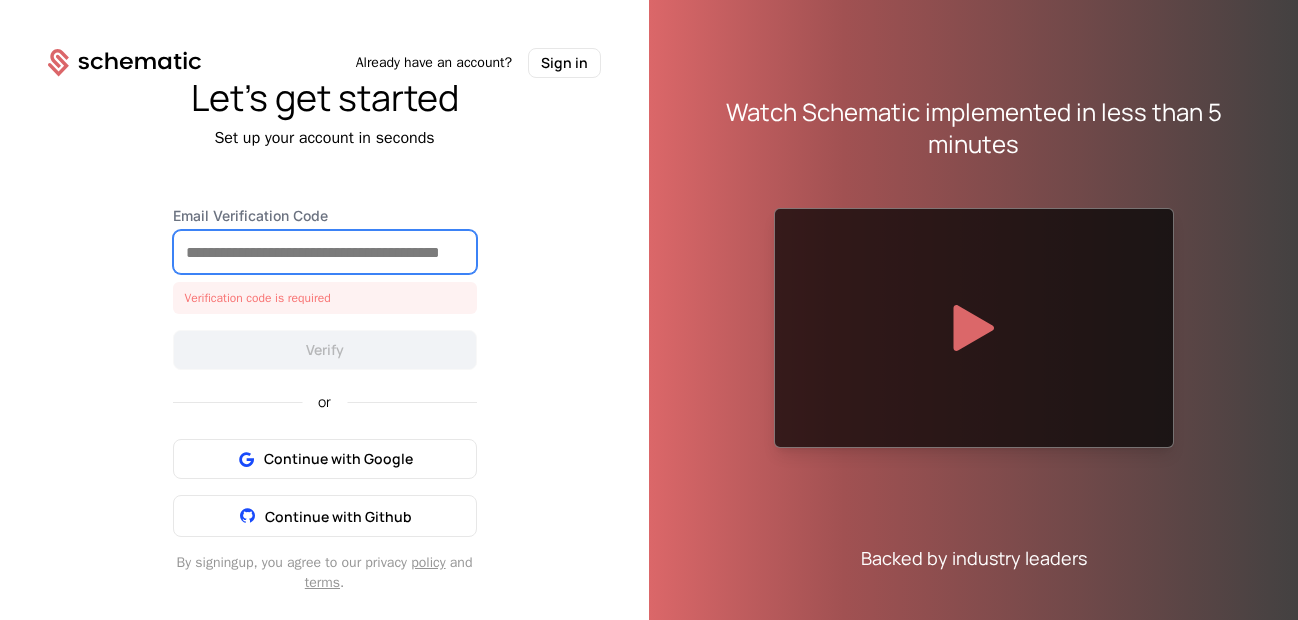 paste on "******" 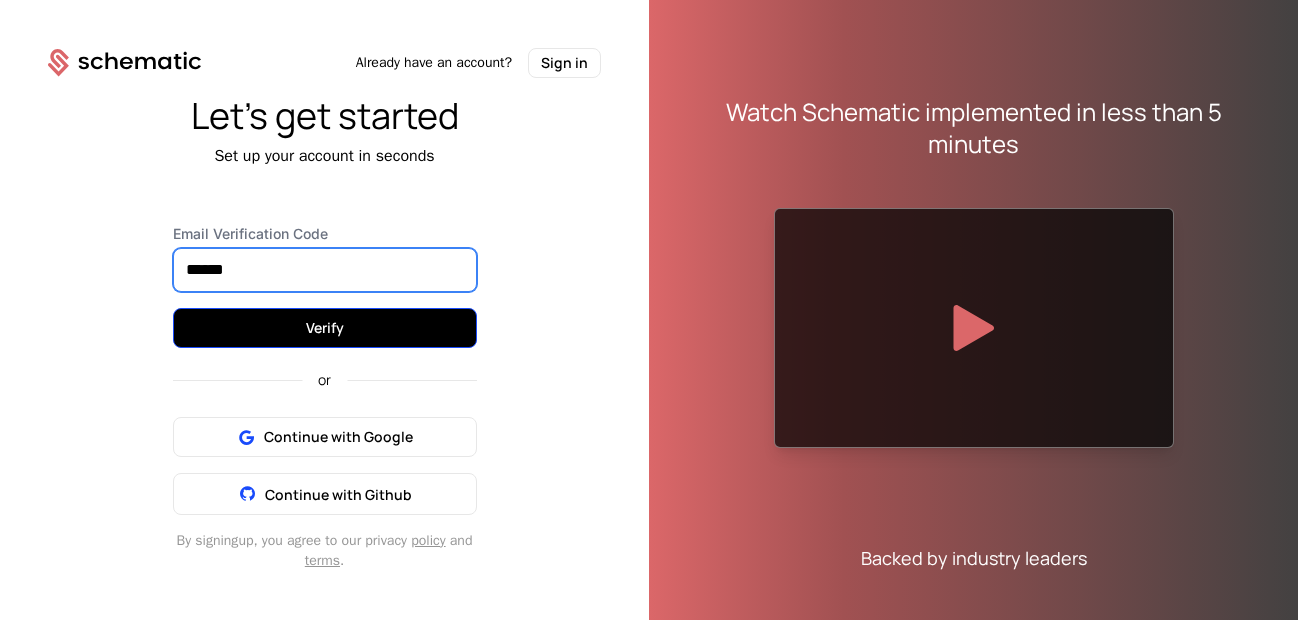 type on "******" 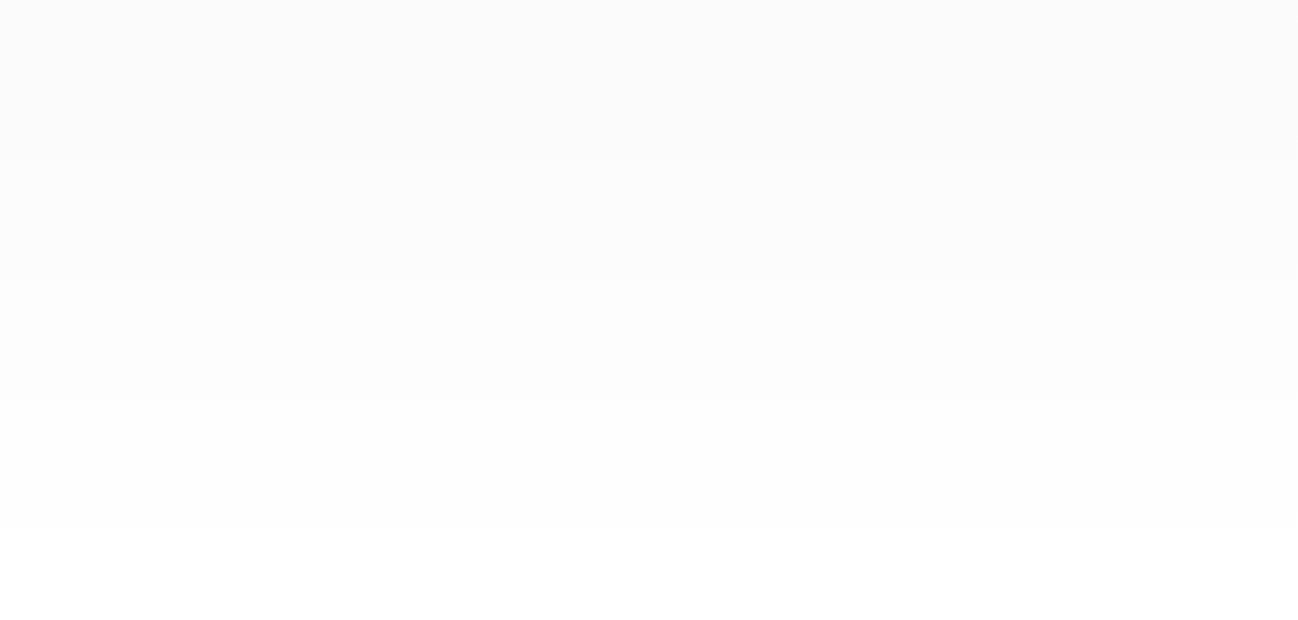 scroll, scrollTop: 0, scrollLeft: 0, axis: both 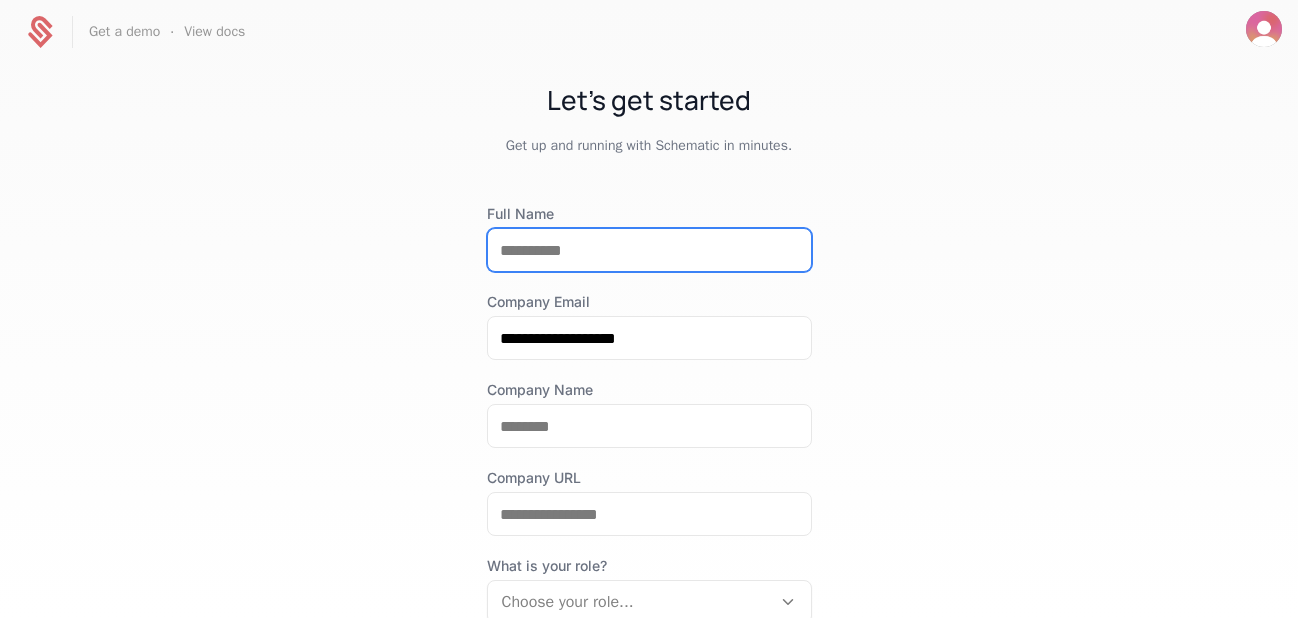 click on "Full Name" at bounding box center (649, 250) 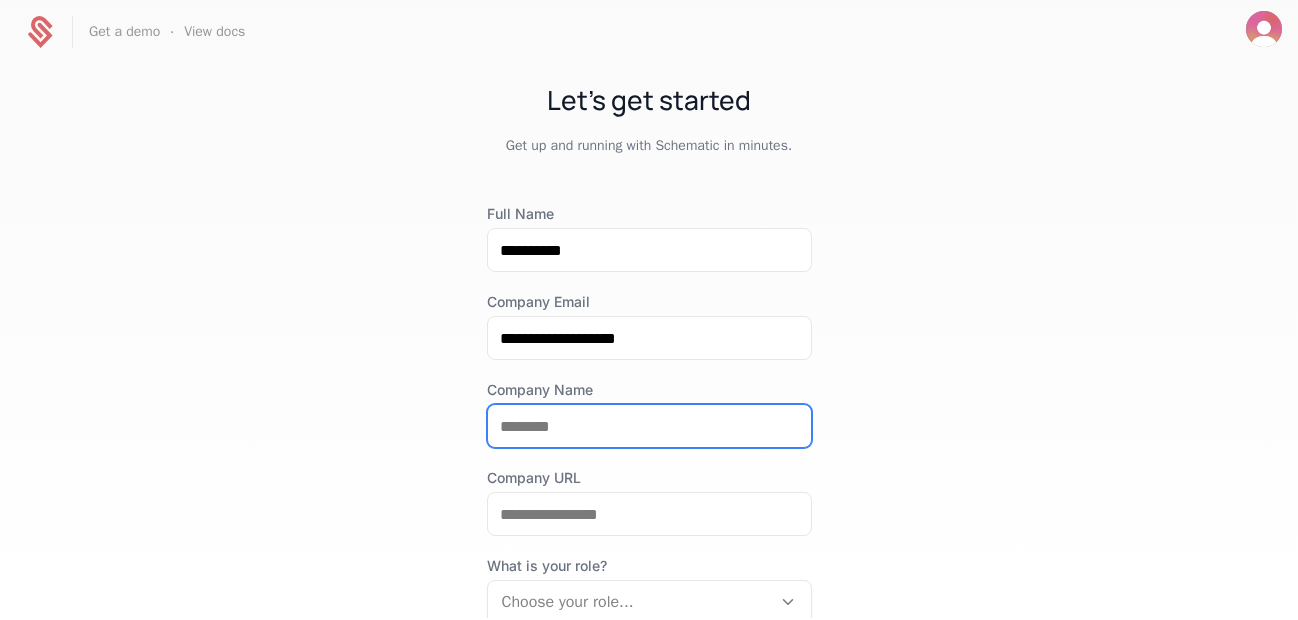 click on "Company Name" at bounding box center [649, 426] 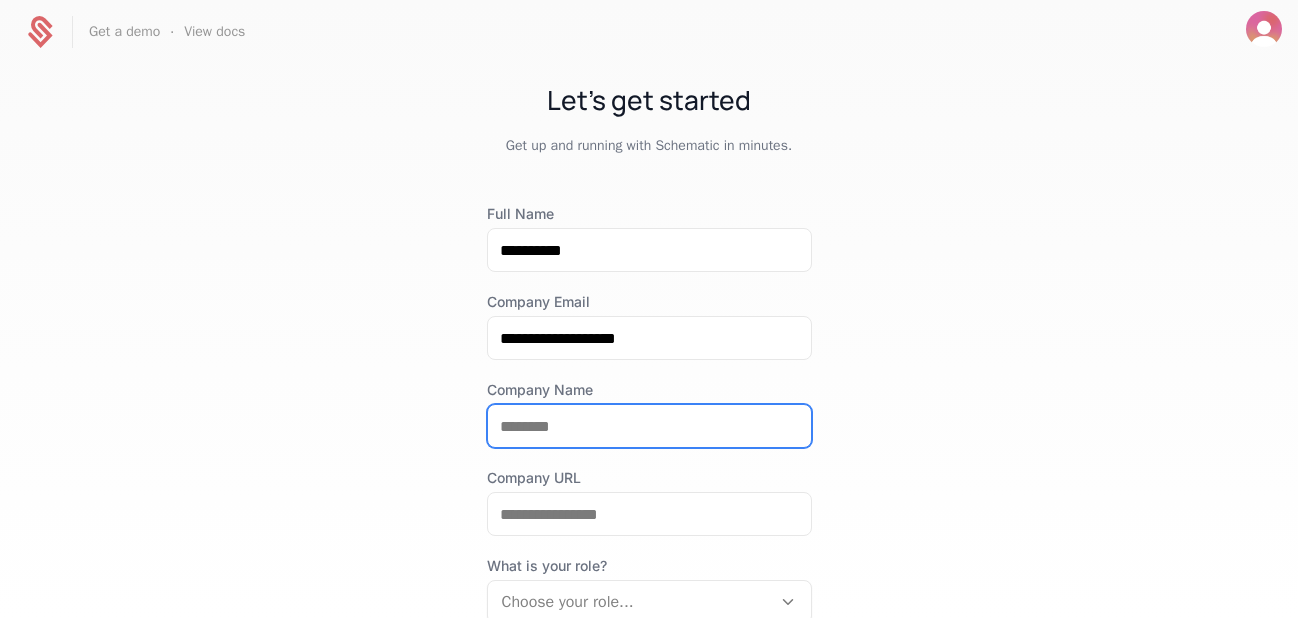 type on "*********" 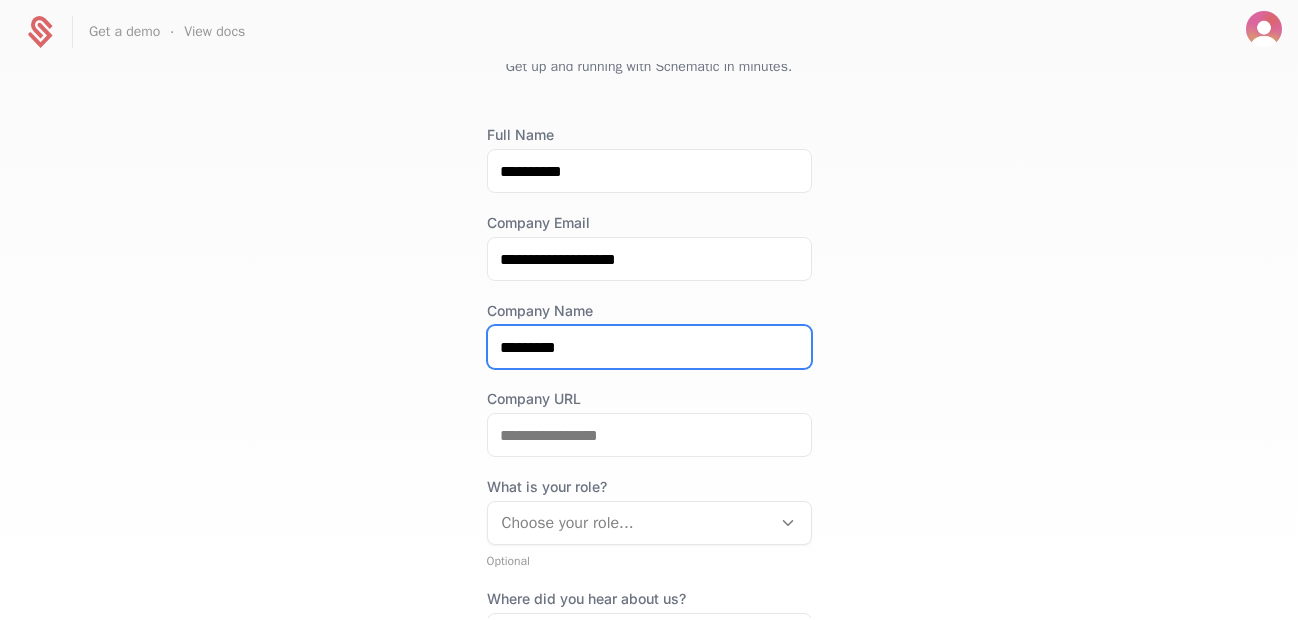 scroll, scrollTop: 120, scrollLeft: 0, axis: vertical 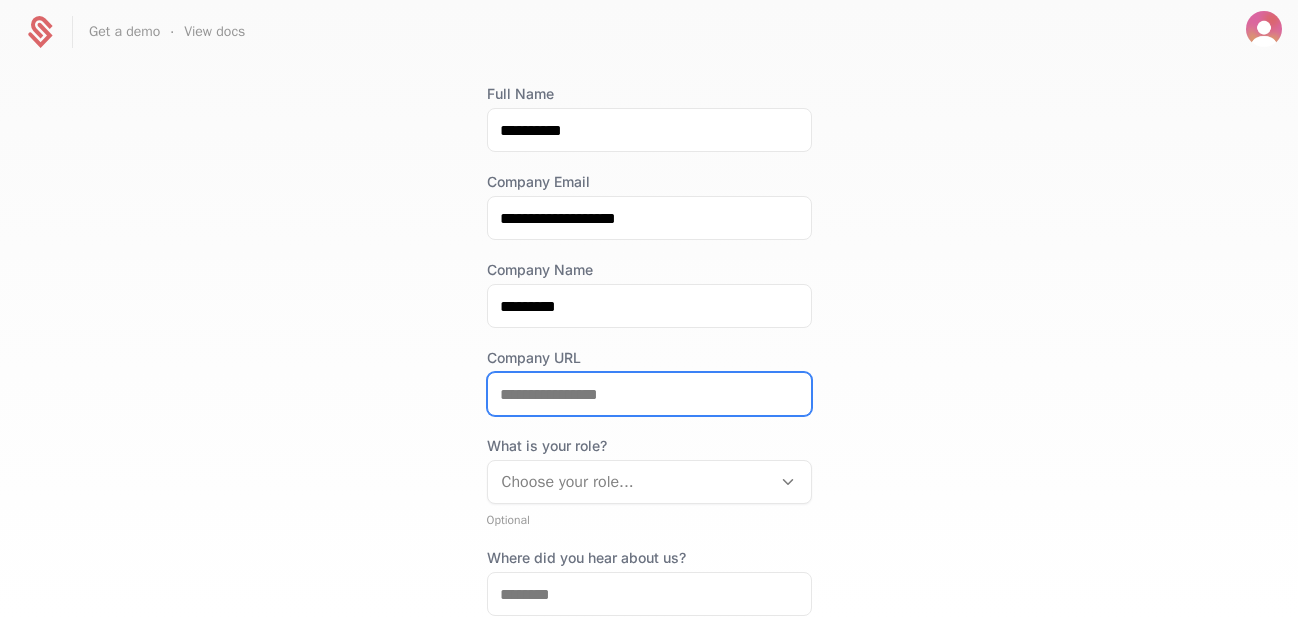 click on "Company URL" at bounding box center (649, 394) 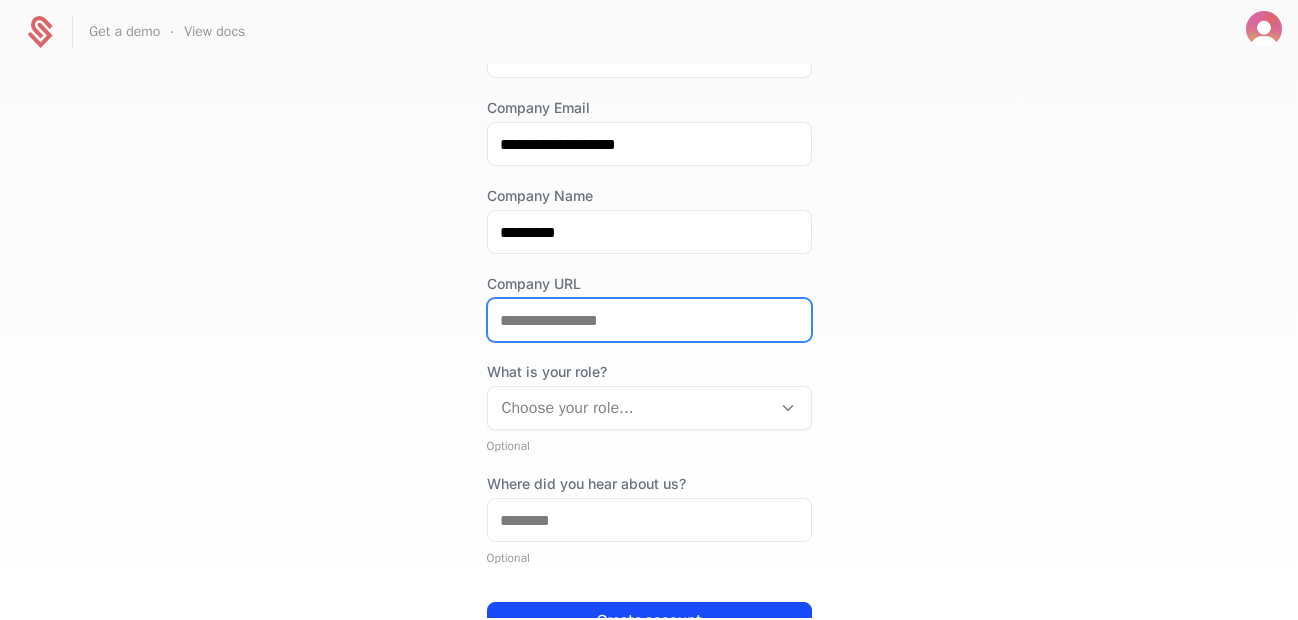 scroll, scrollTop: 330, scrollLeft: 0, axis: vertical 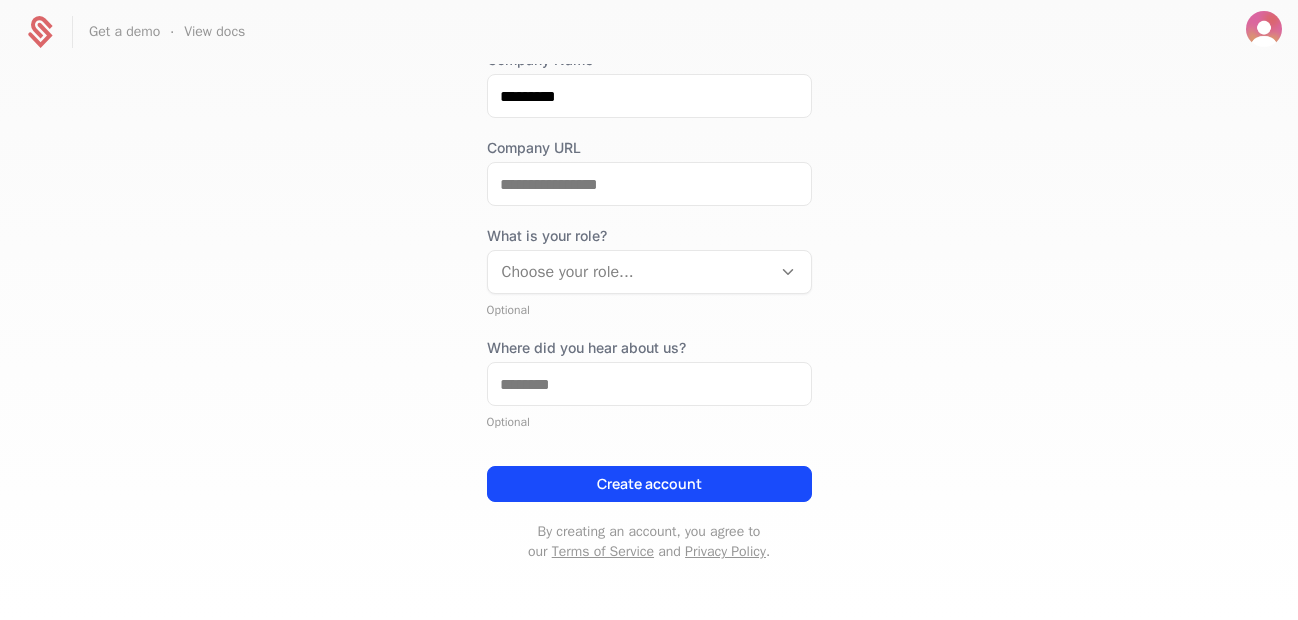 click on "**********" at bounding box center (649, 218) 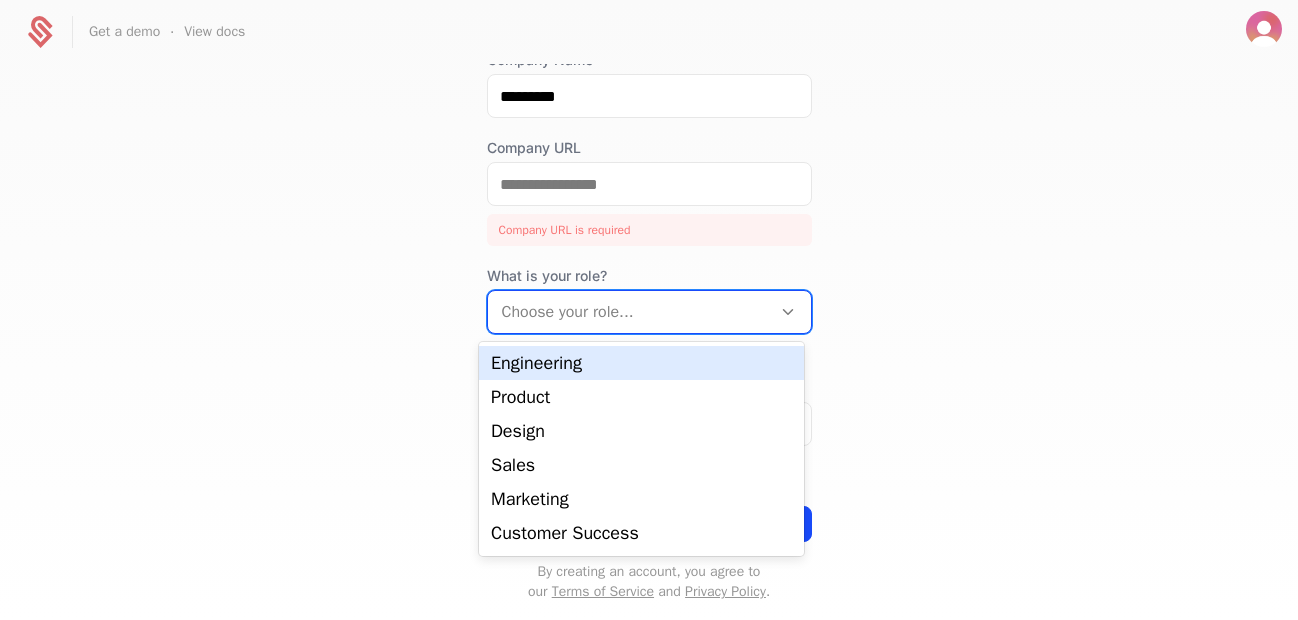 click on "Engineering" at bounding box center [641, 363] 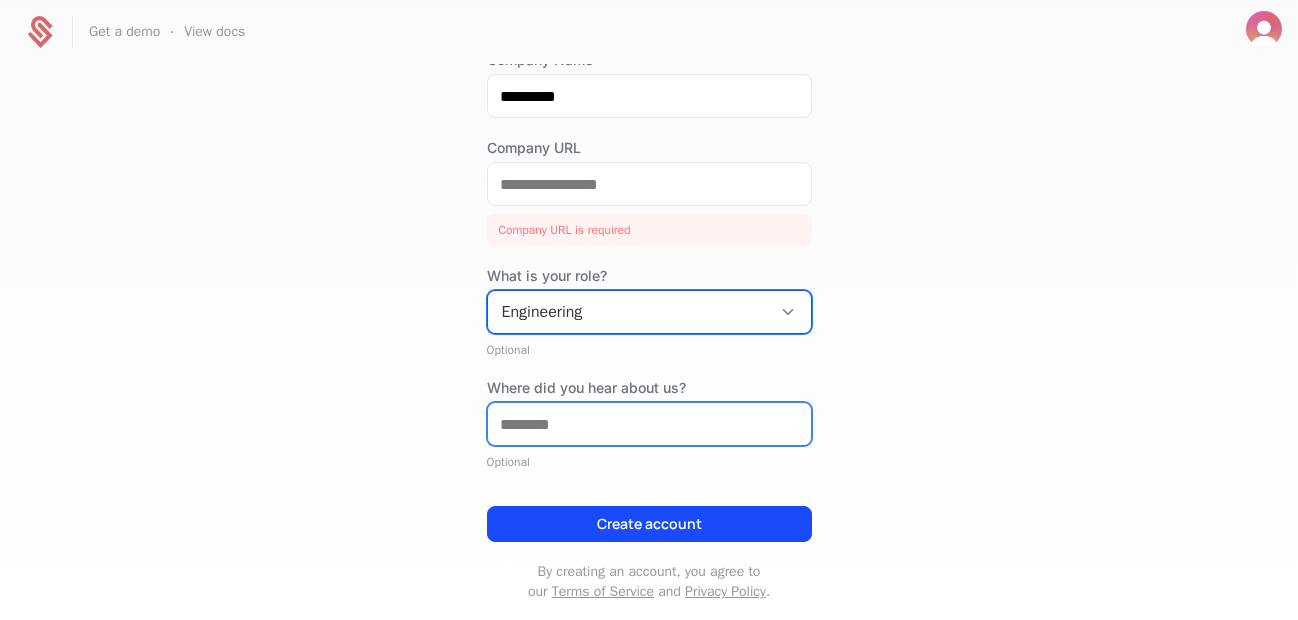 click on "Where did you hear about us?" at bounding box center [649, 424] 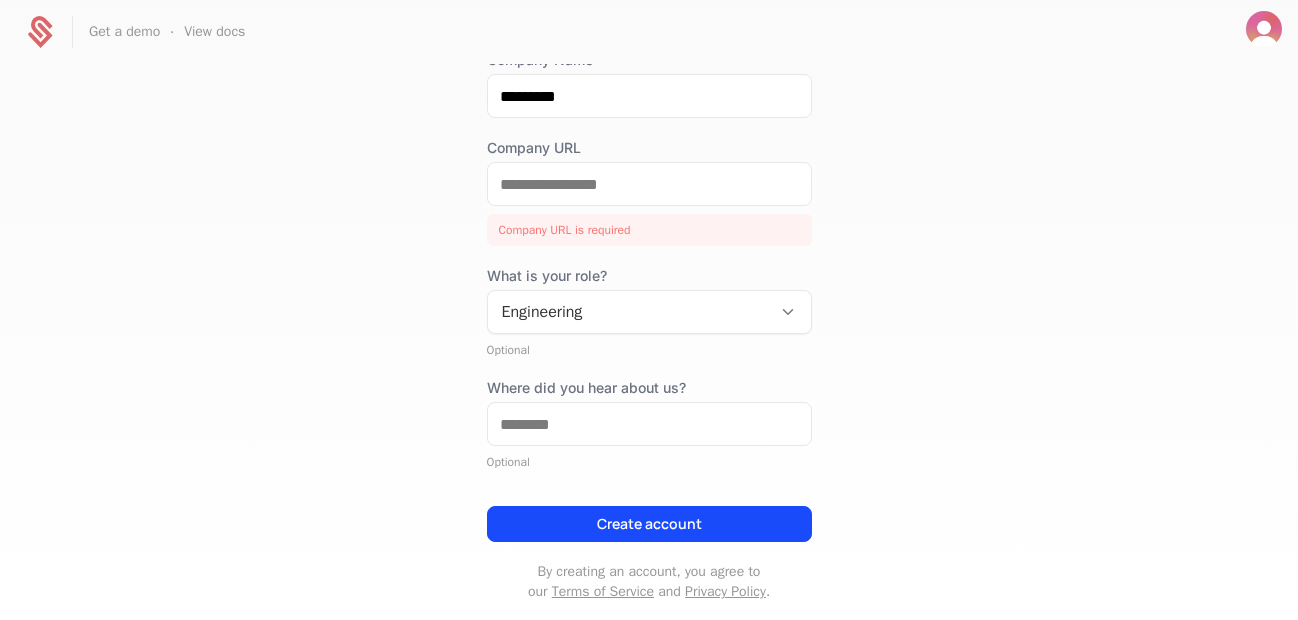click on "**********" at bounding box center (649, 341) 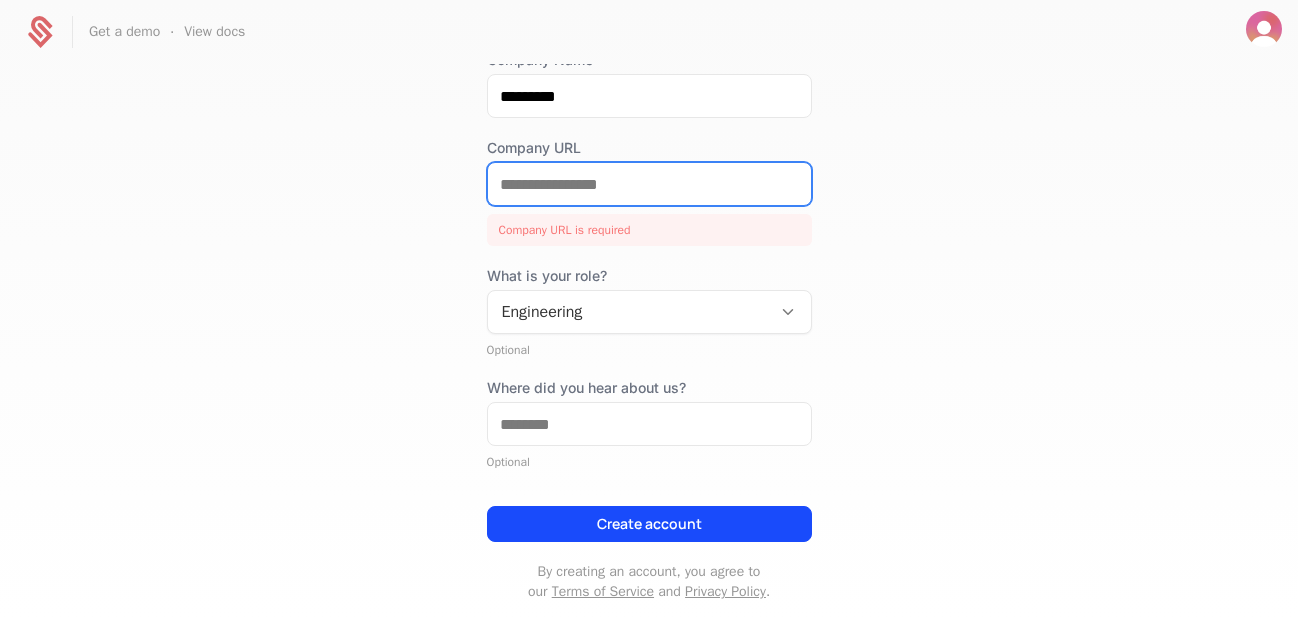 click on "Company URL" at bounding box center [649, 184] 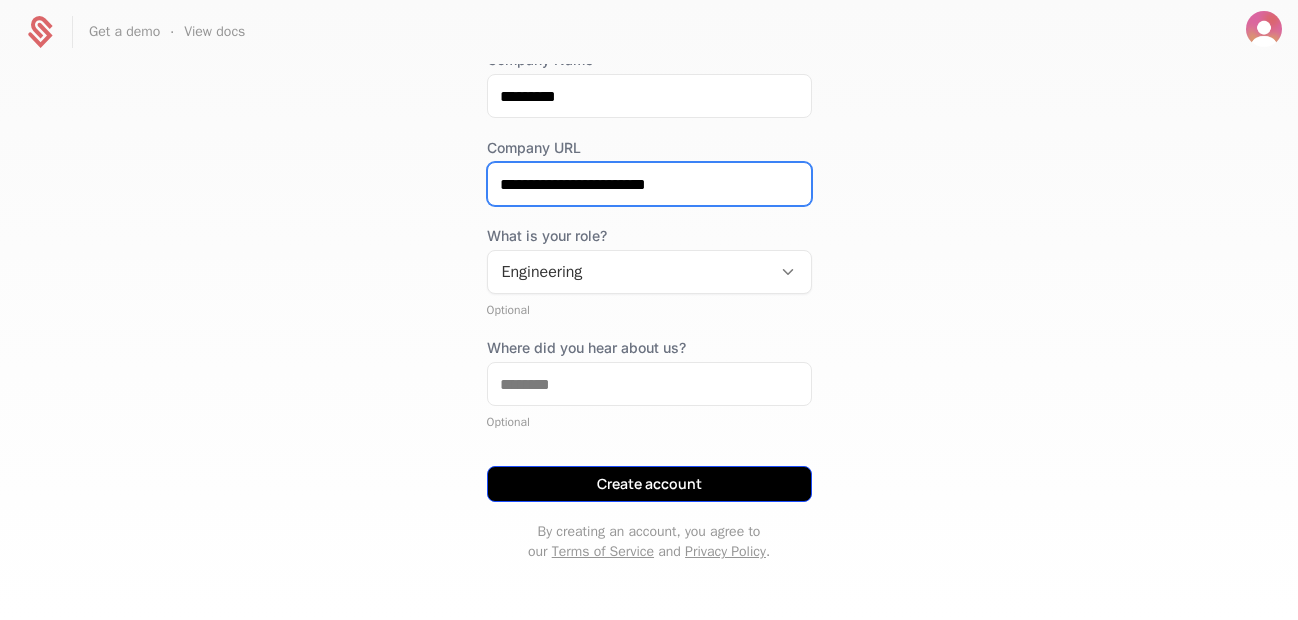 type on "**********" 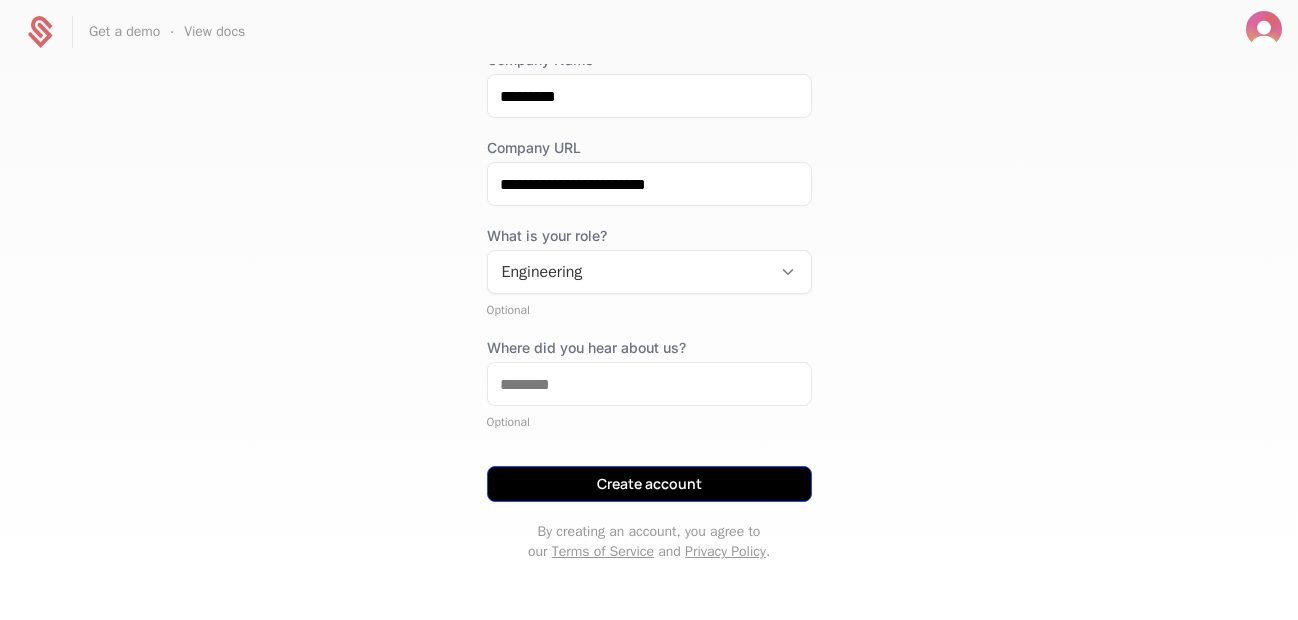 click on "Create account" at bounding box center (649, 484) 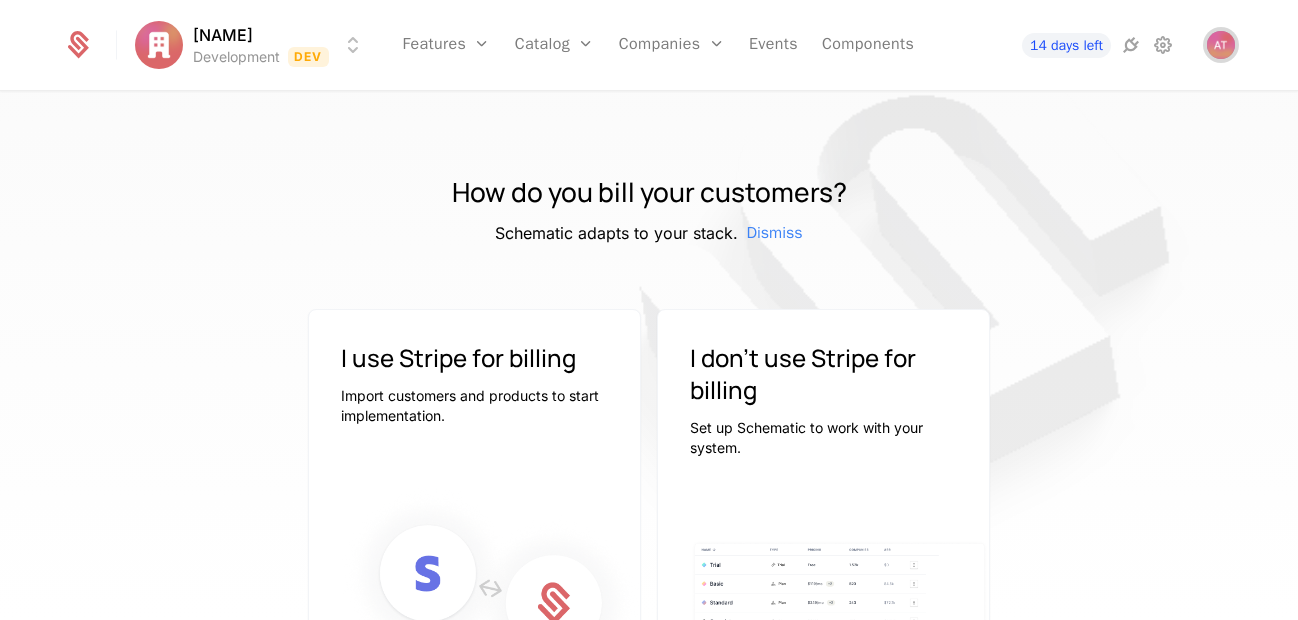 click at bounding box center [1221, 45] 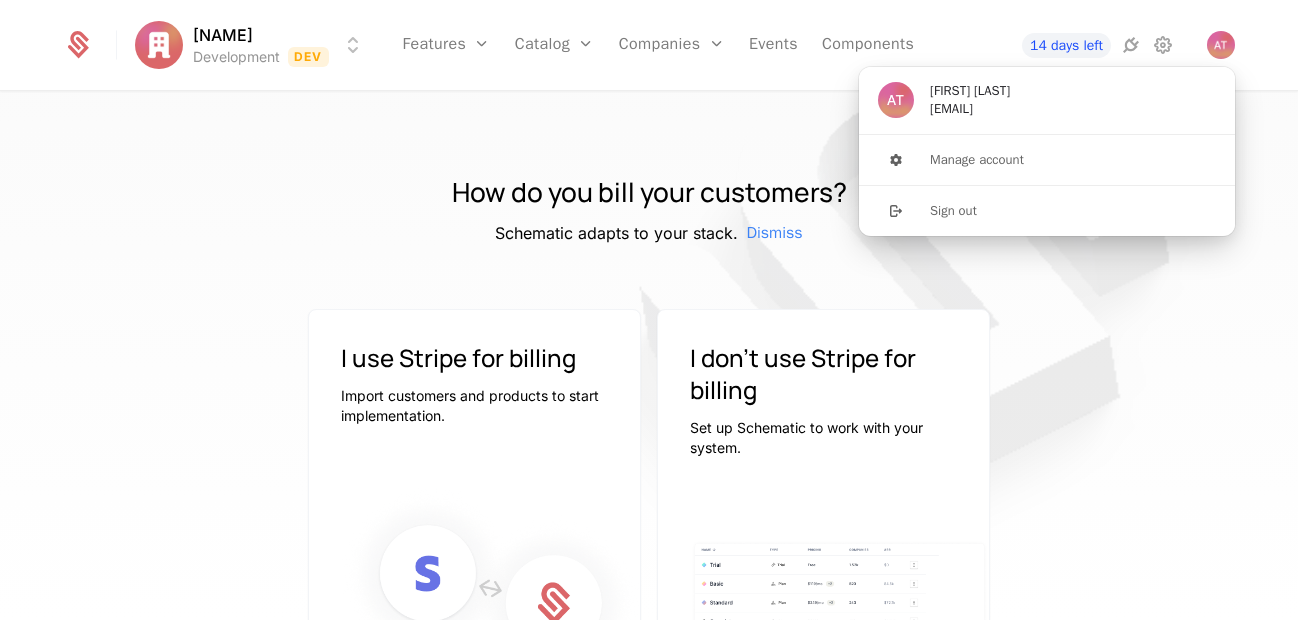 click at bounding box center [909, 316] 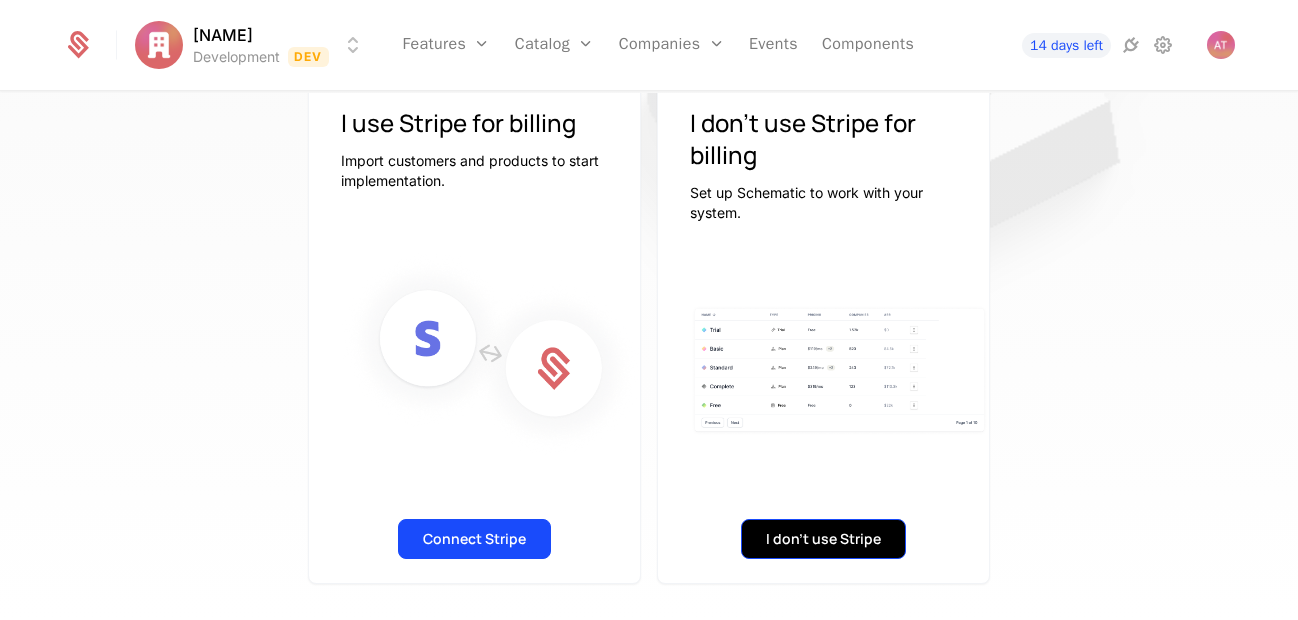 scroll, scrollTop: 250, scrollLeft: 0, axis: vertical 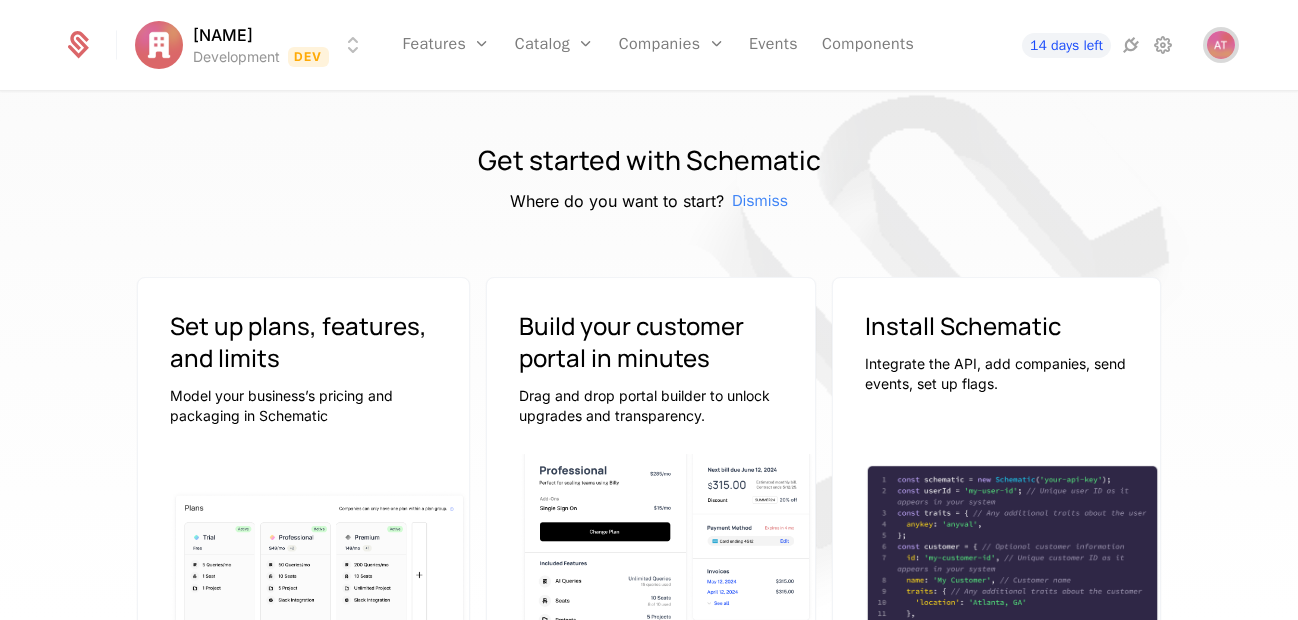 click at bounding box center [1221, 45] 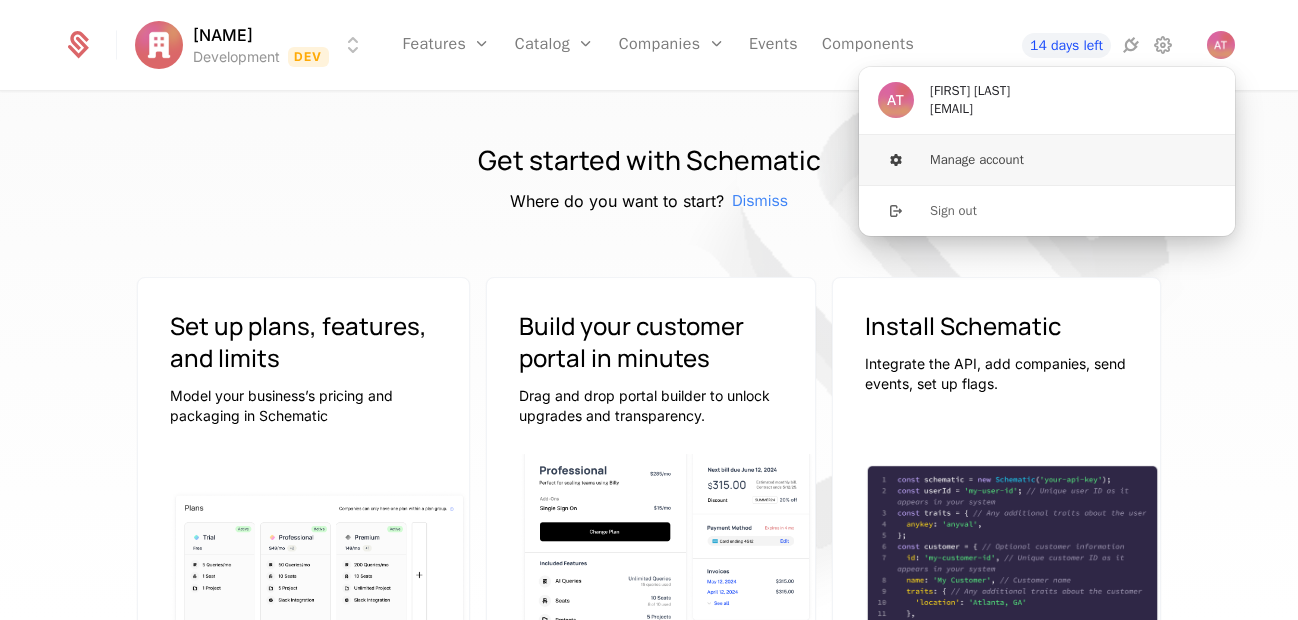 click on "Manage account" at bounding box center (1047, 160) 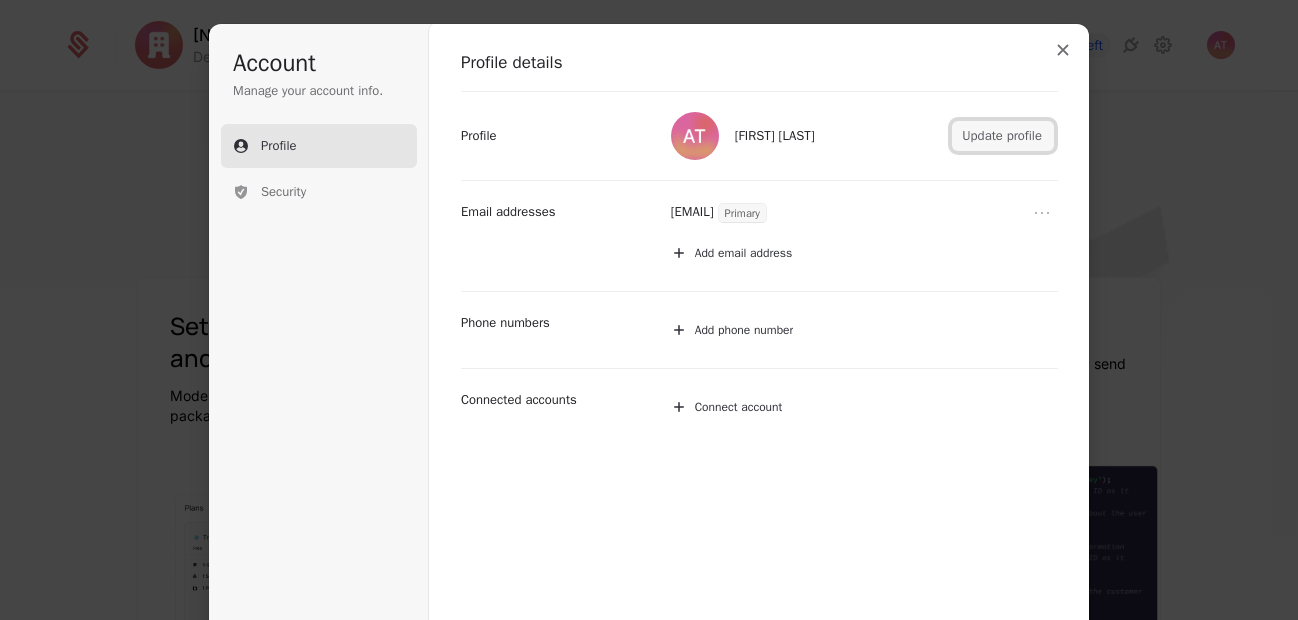 click on "Update profile" at bounding box center [1003, 136] 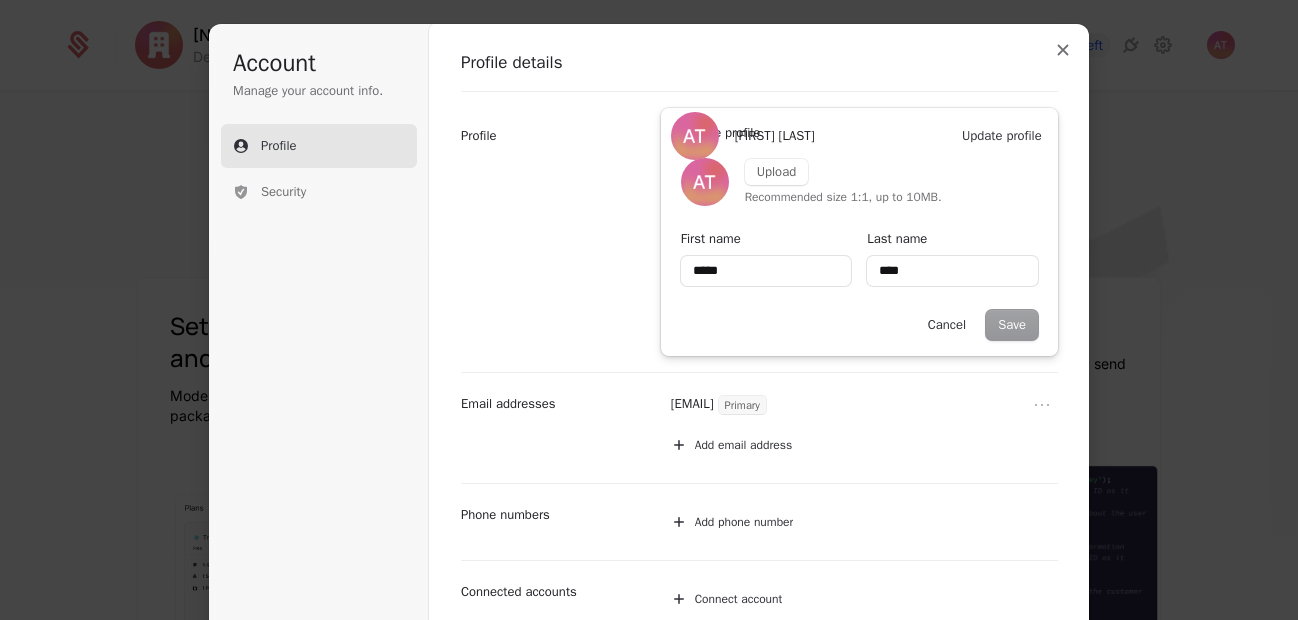 type on "*****" 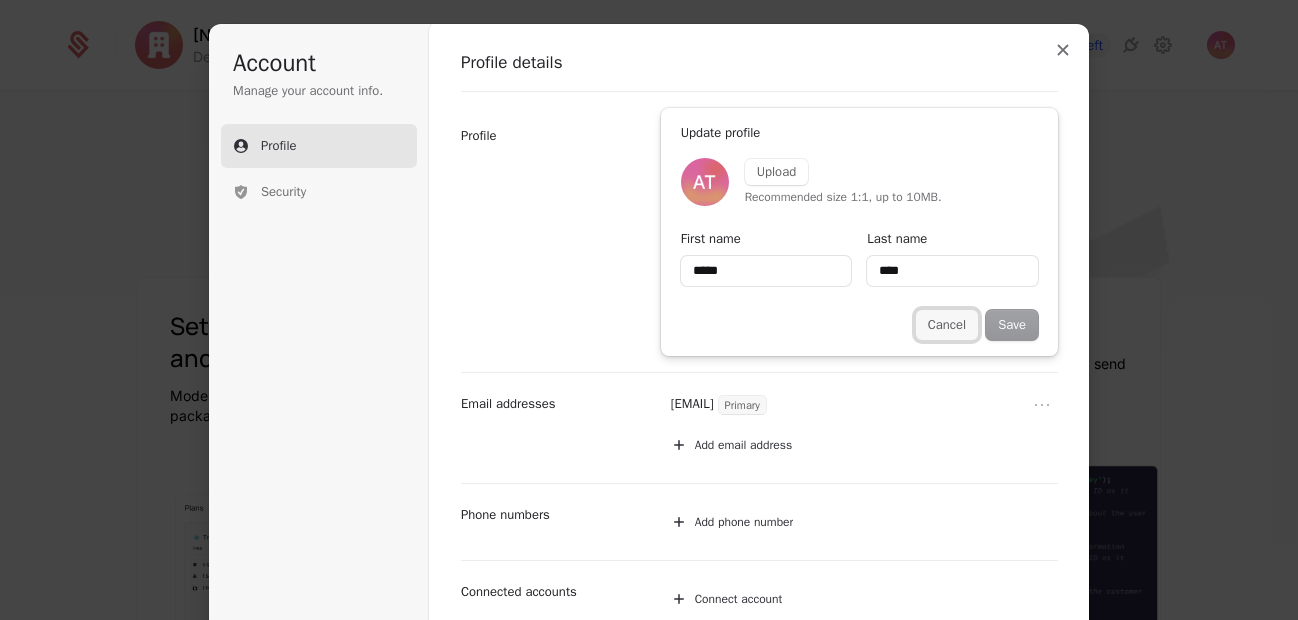 type on "*****" 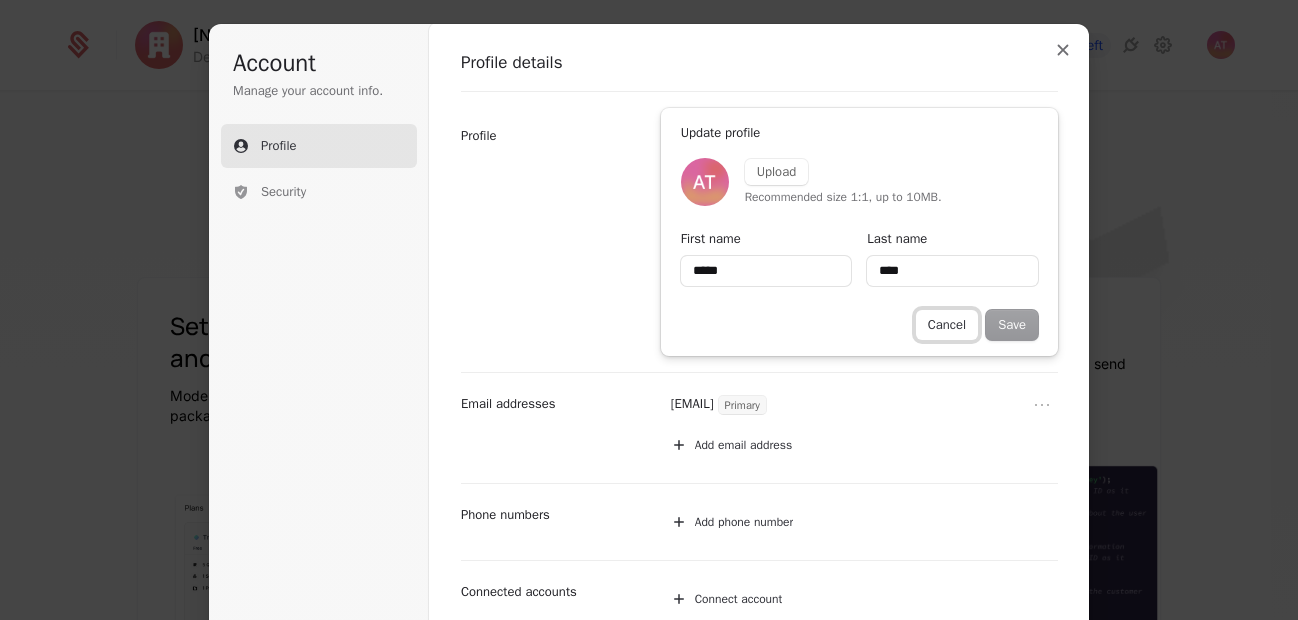 click on "Cancel" at bounding box center (947, 325) 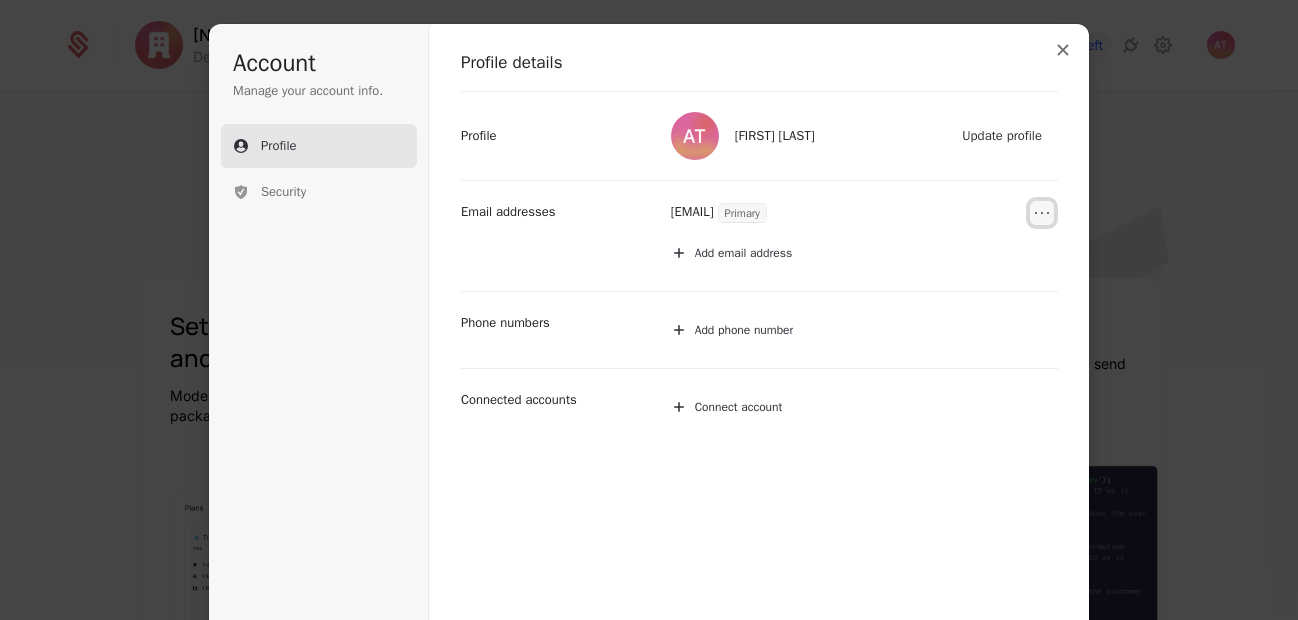 click 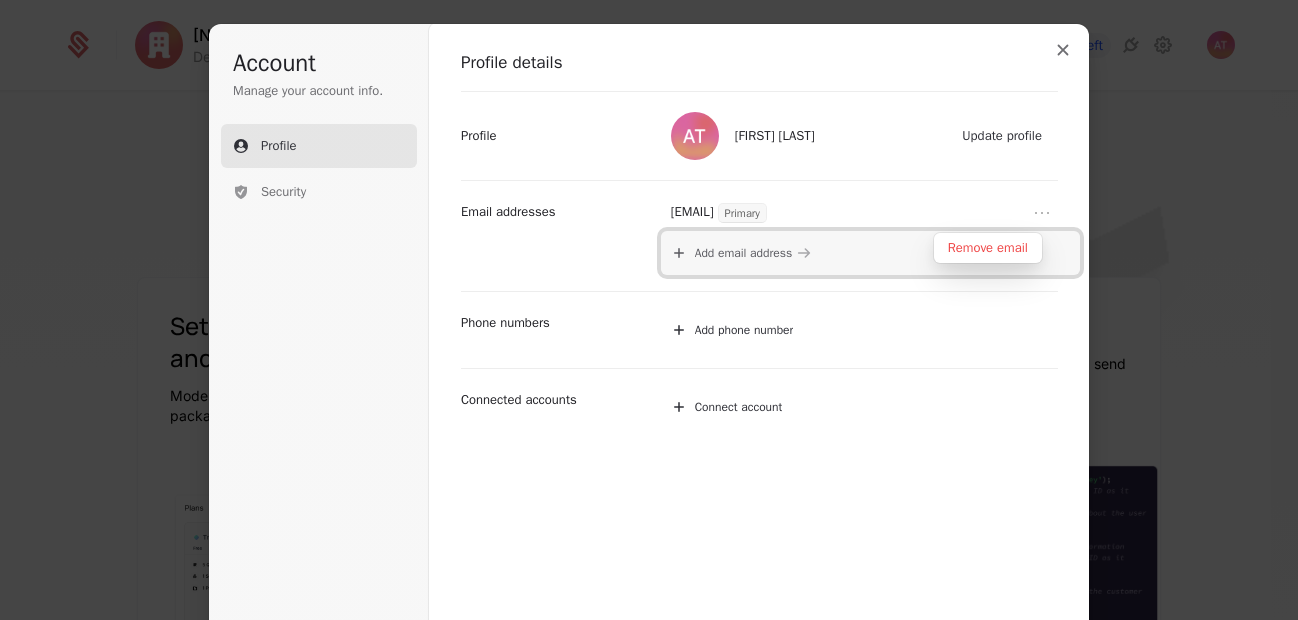 click on "Add email address" at bounding box center (870, 253) 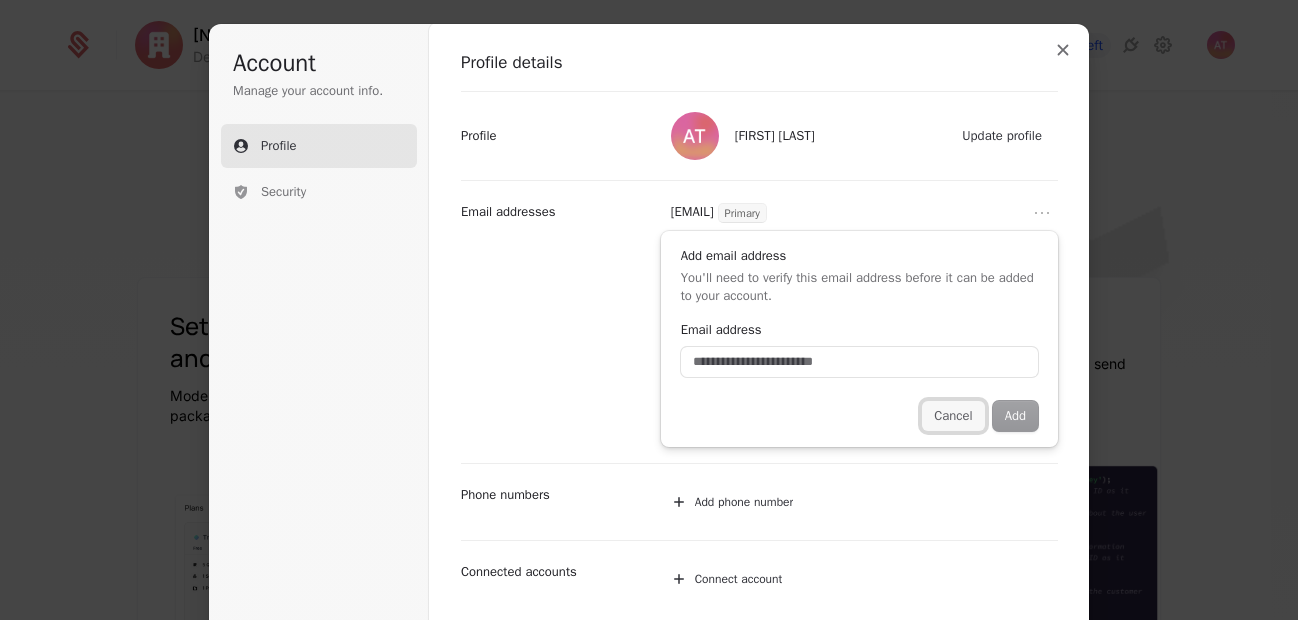 type 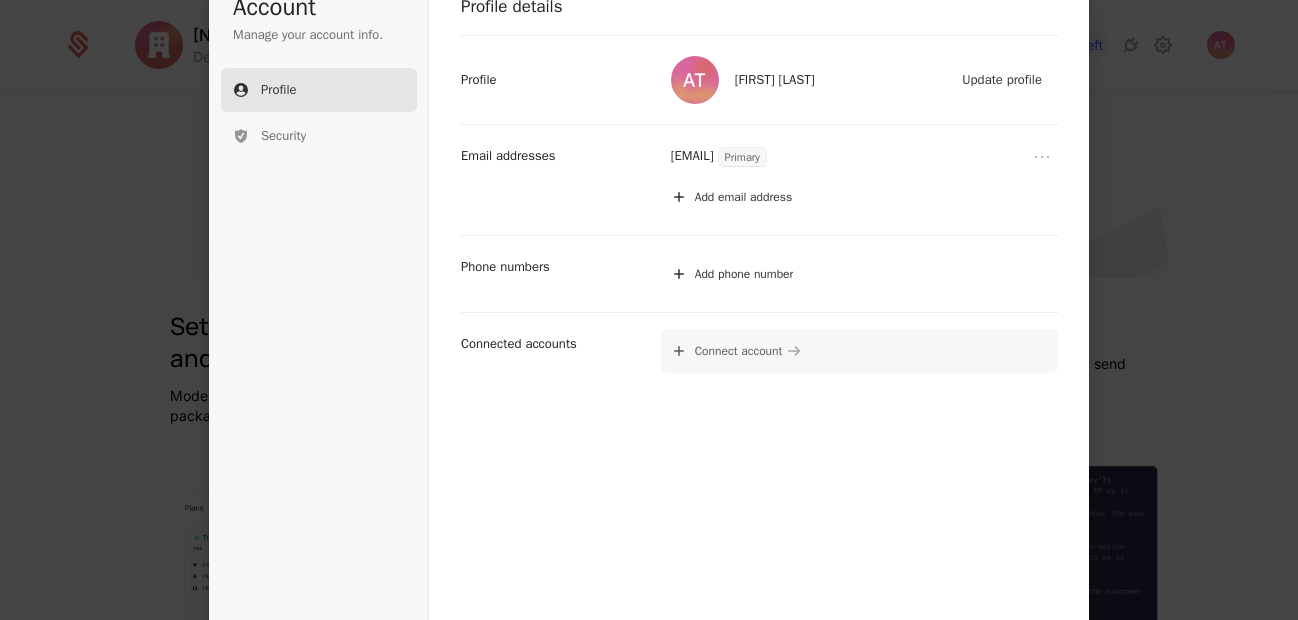 scroll, scrollTop: 108, scrollLeft: 0, axis: vertical 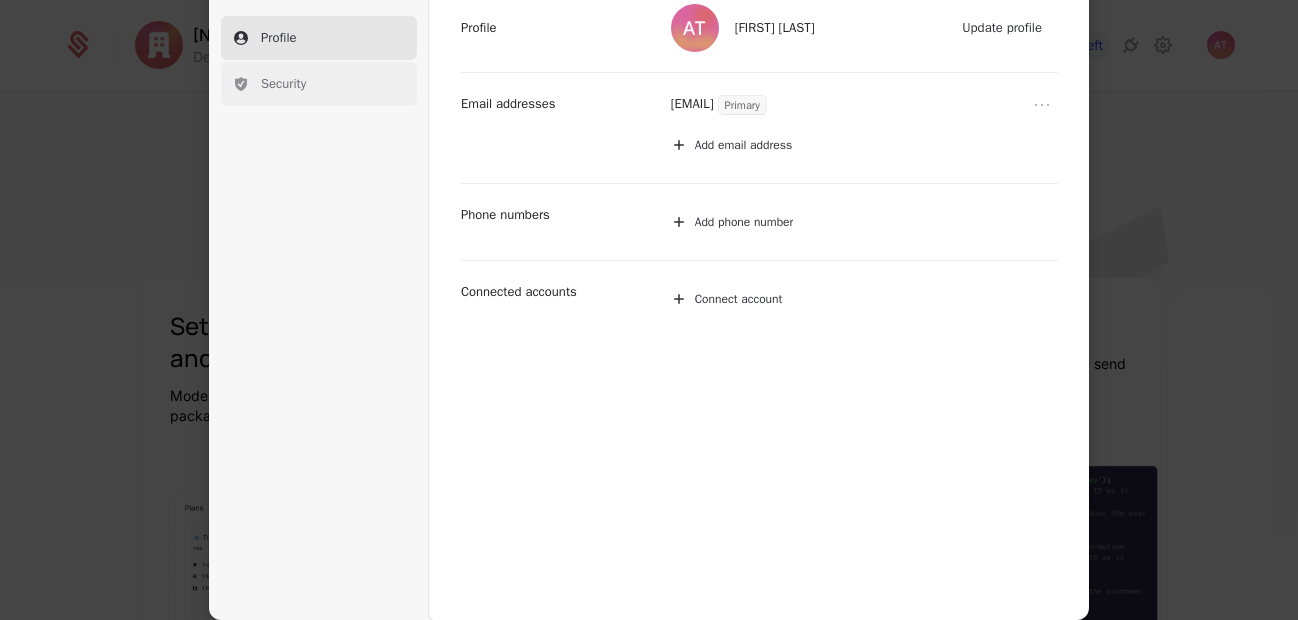 drag, startPoint x: 271, startPoint y: 85, endPoint x: 389, endPoint y: 105, distance: 119.682915 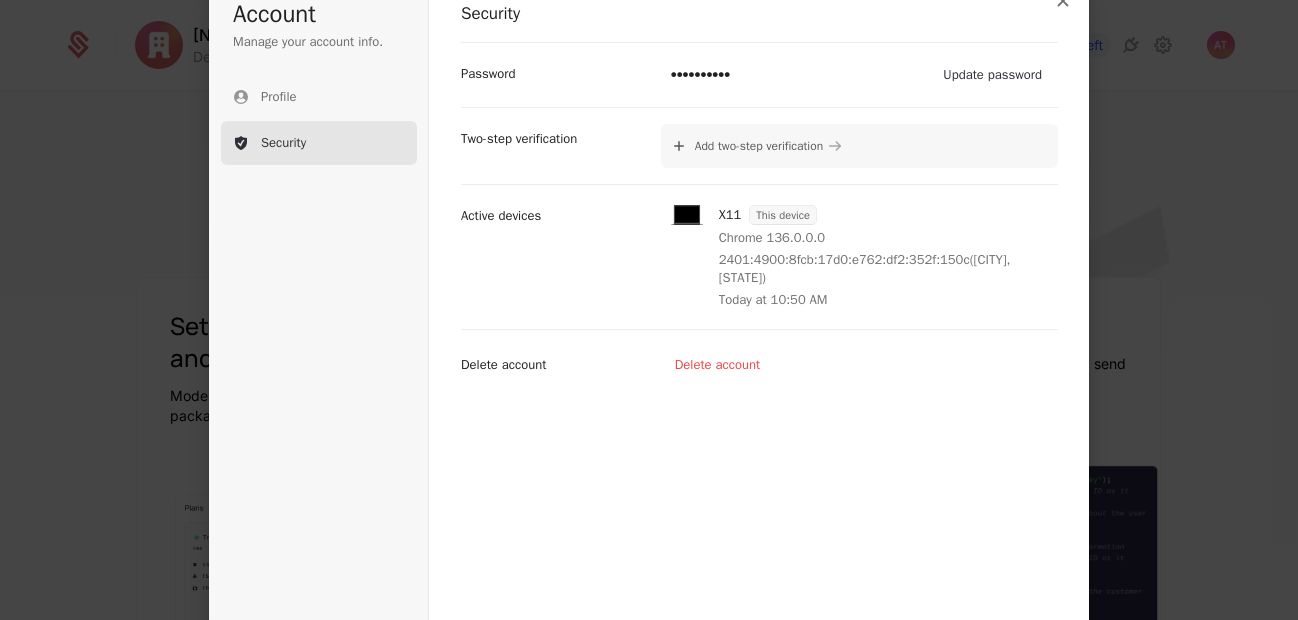 scroll, scrollTop: 0, scrollLeft: 0, axis: both 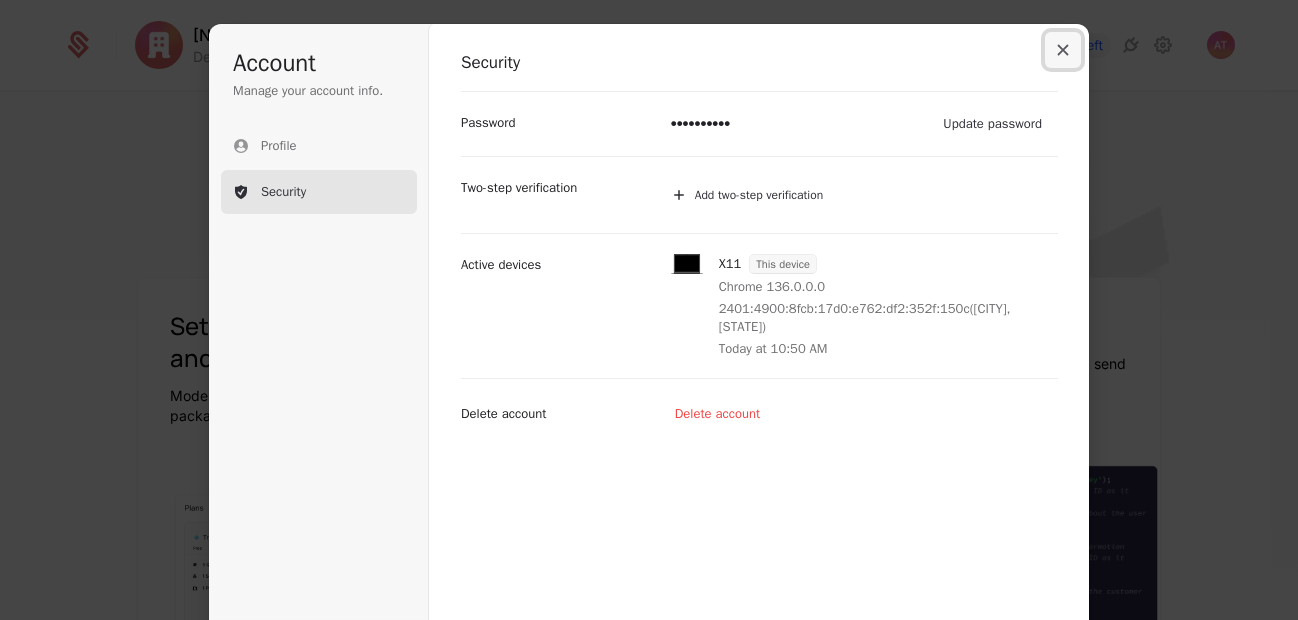 click 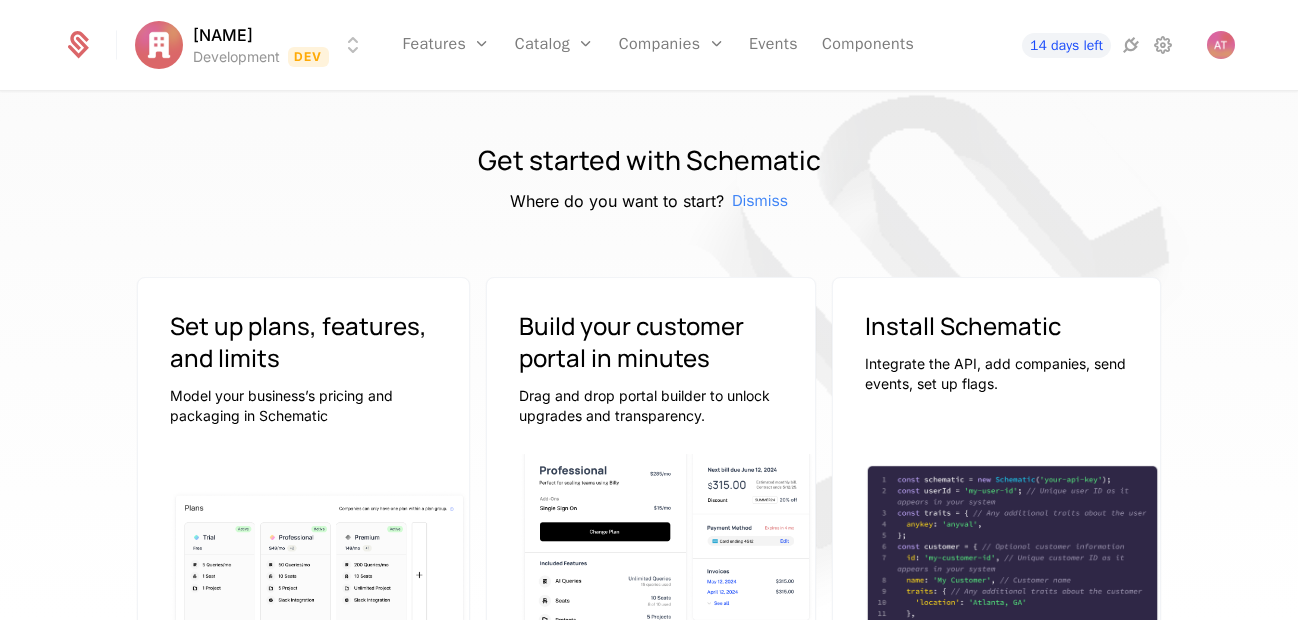 click on "Get started with Schematic Where do you want to start? Dismiss" at bounding box center [649, 177] 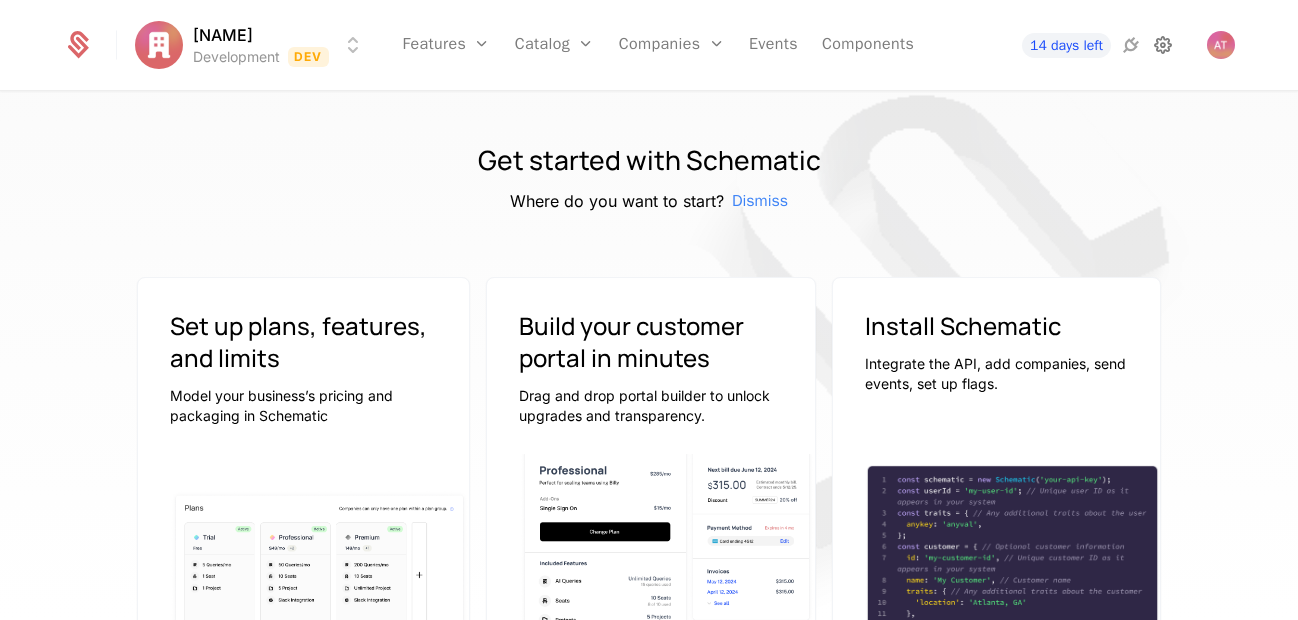 click at bounding box center [1163, 45] 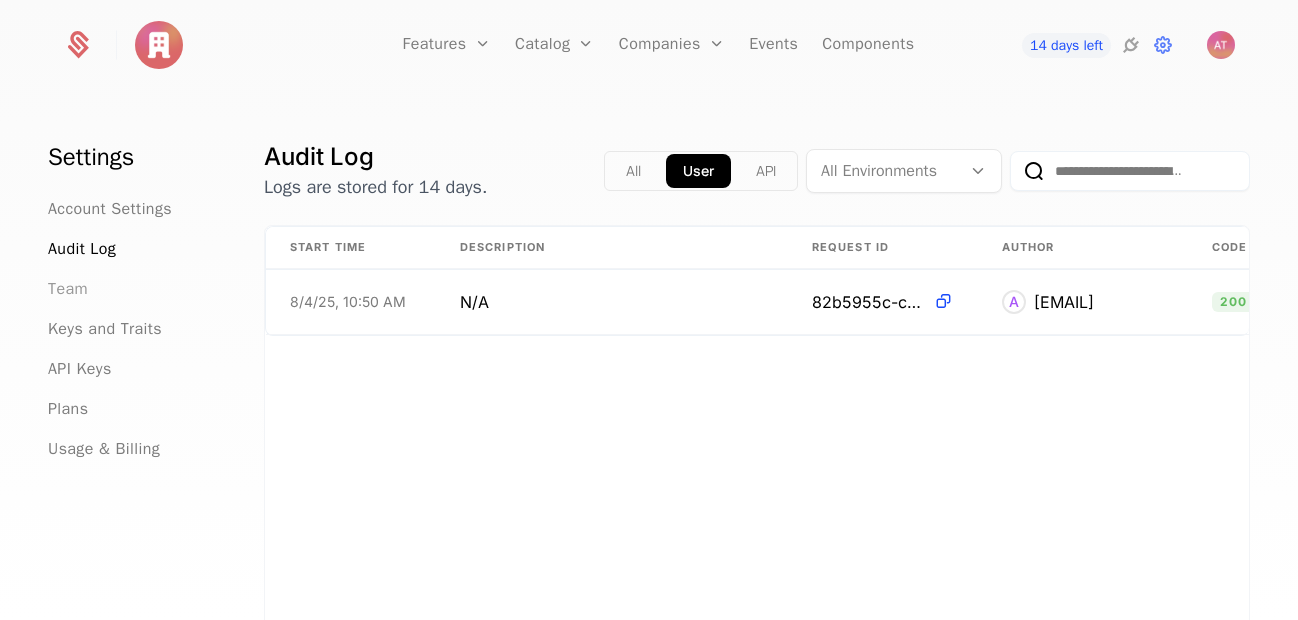 click on "Team" at bounding box center (68, 289) 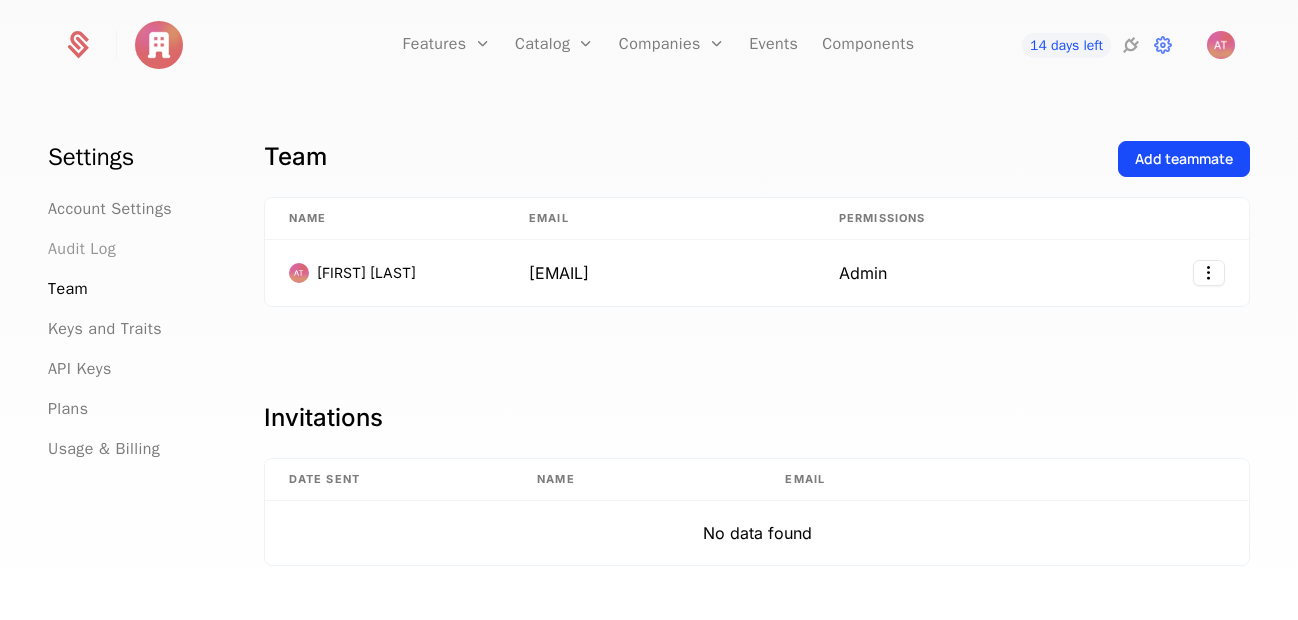 click on "Audit Log" at bounding box center [82, 249] 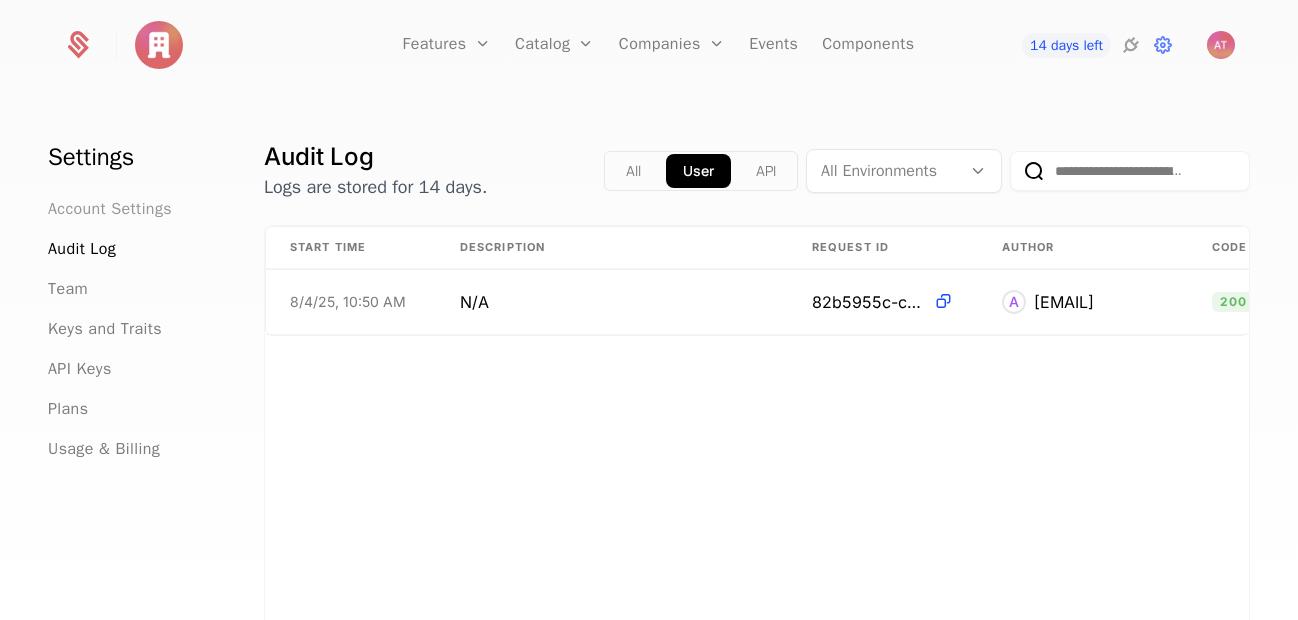 click on "Account Settings" at bounding box center (110, 209) 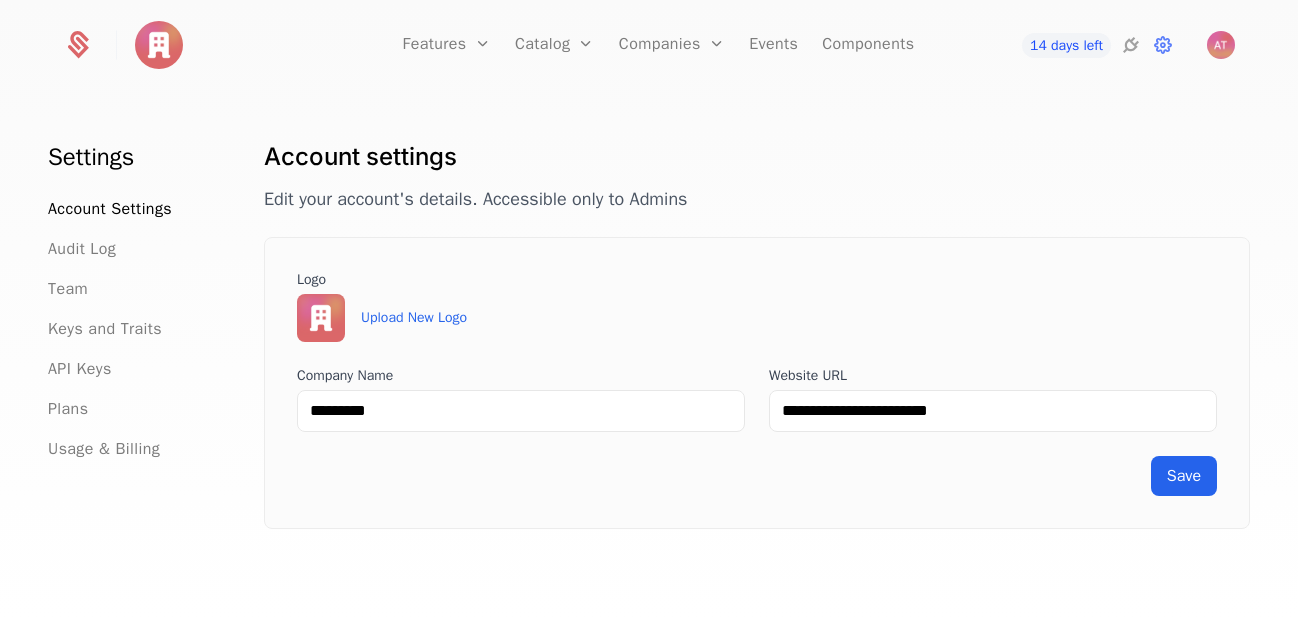 click on "Audit Log" at bounding box center [132, 249] 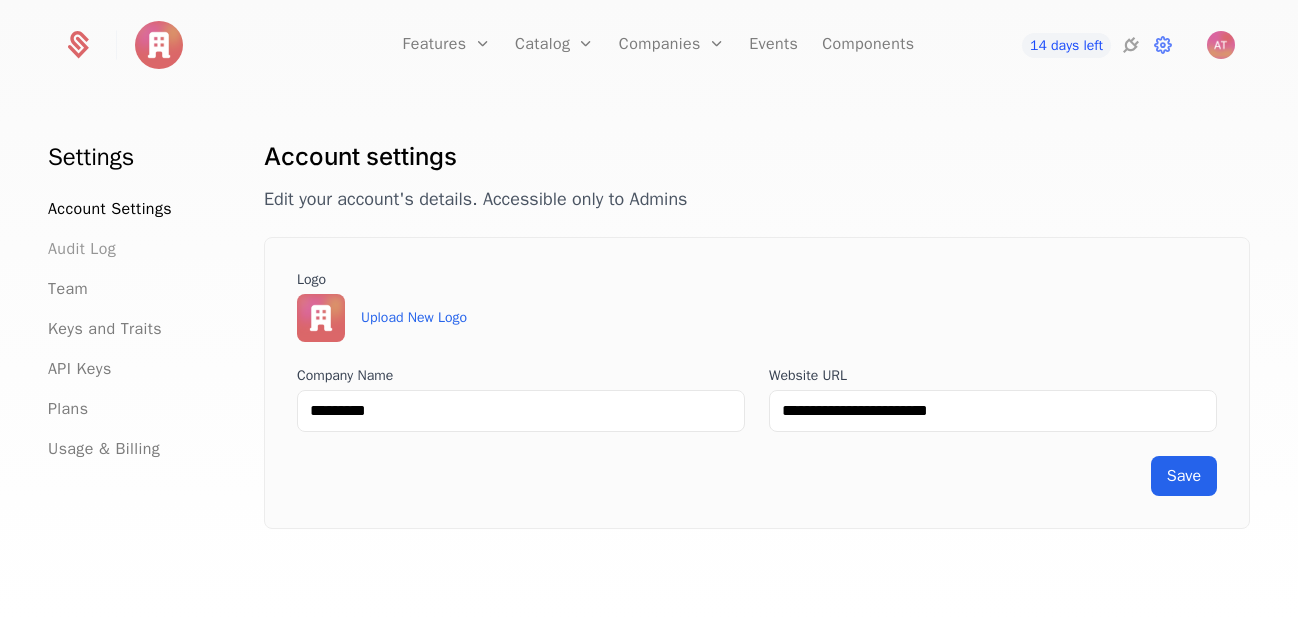 click on "Audit Log" at bounding box center (82, 249) 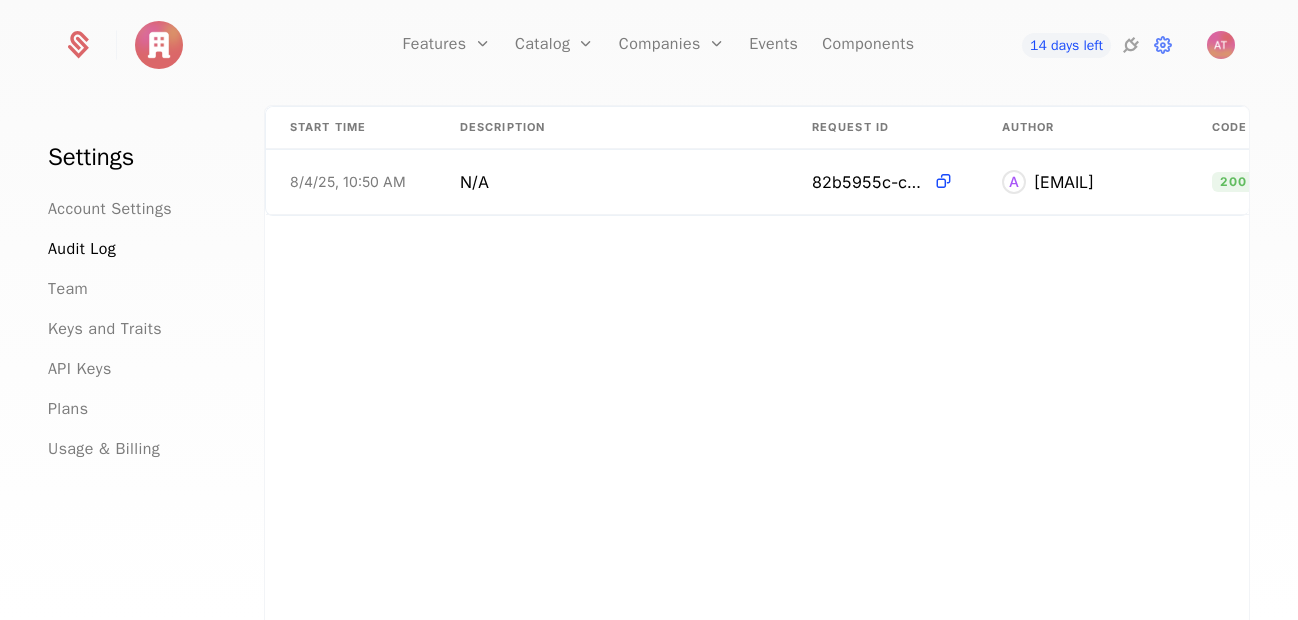 scroll, scrollTop: 0, scrollLeft: 0, axis: both 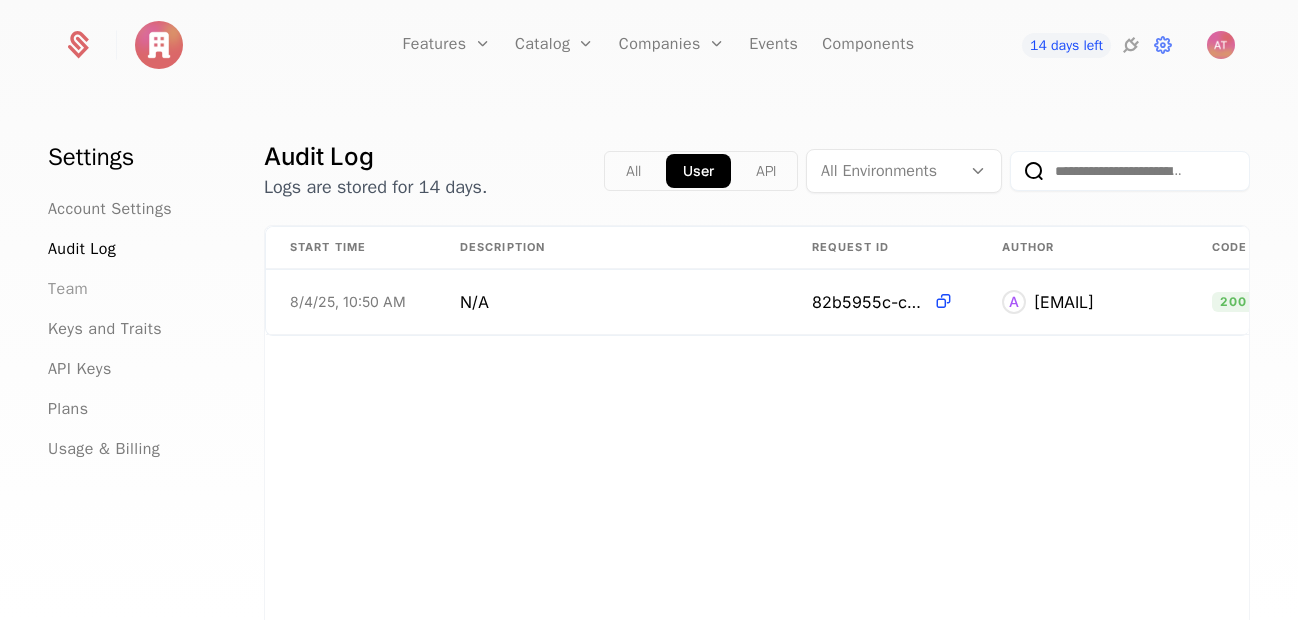 click on "Team" at bounding box center (68, 289) 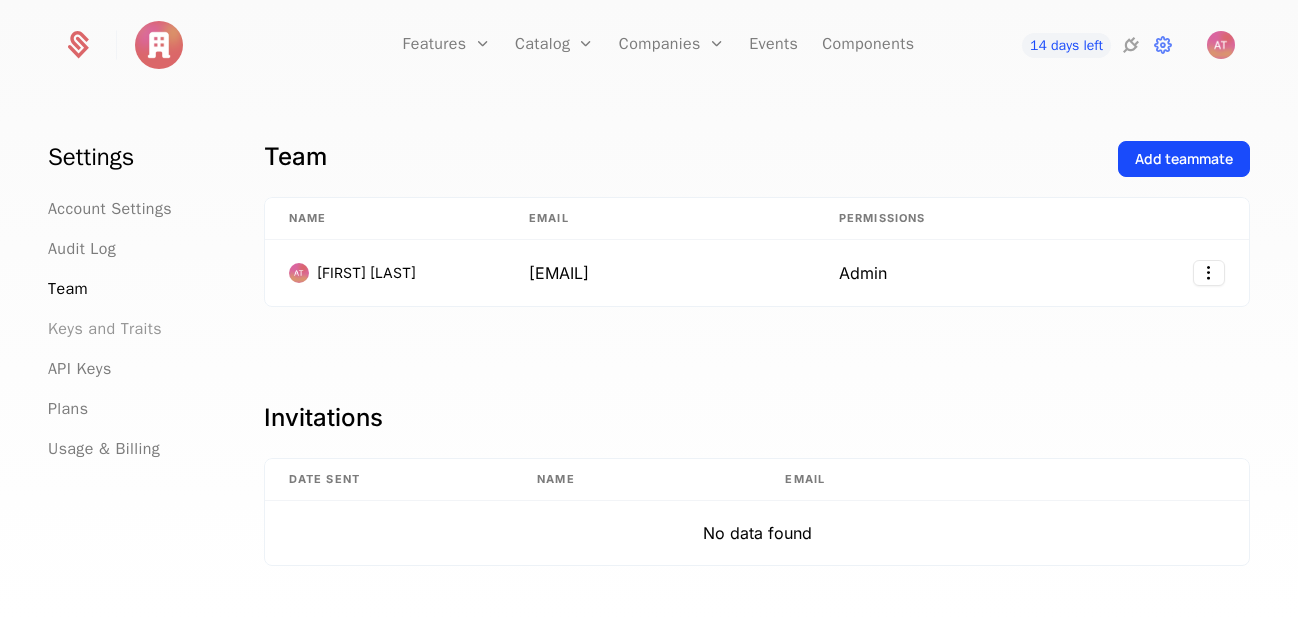 click on "Keys and Traits" at bounding box center (105, 329) 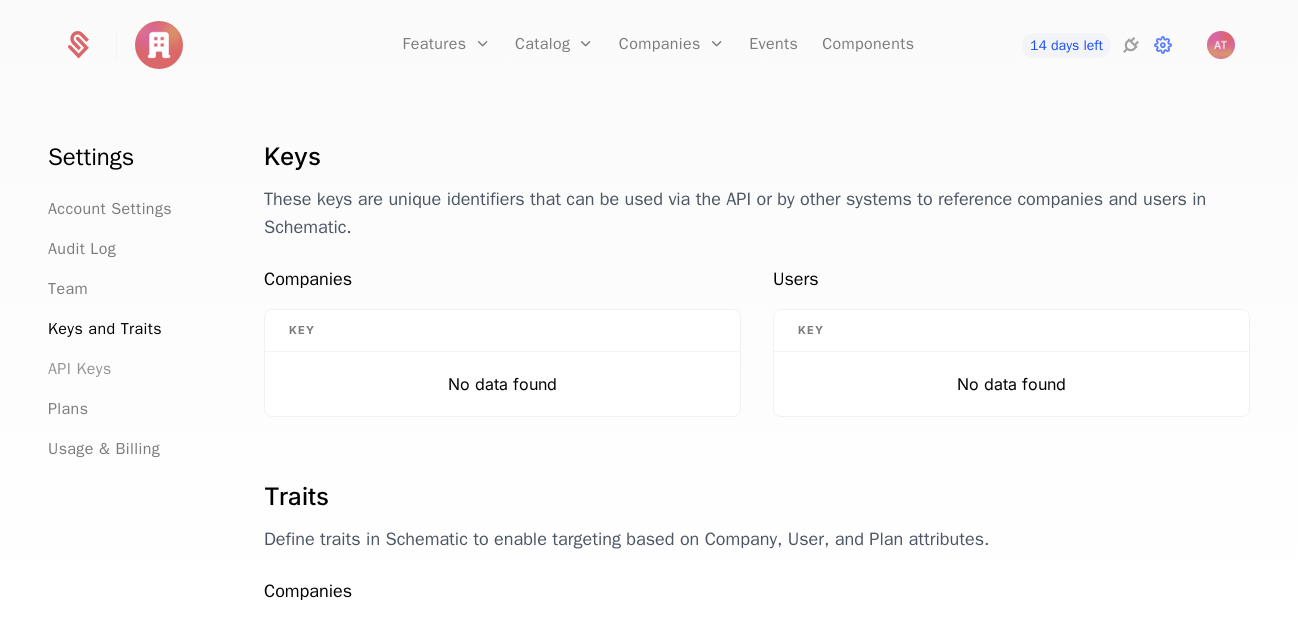 click on "API Keys" at bounding box center [80, 369] 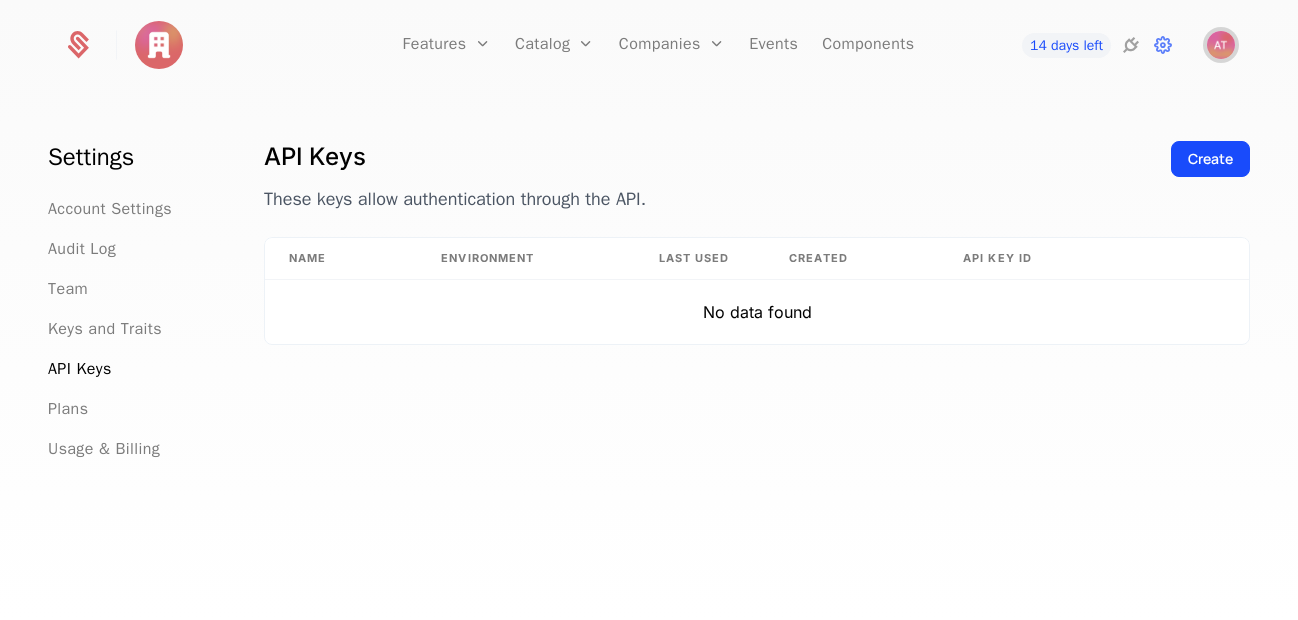 click at bounding box center (1221, 45) 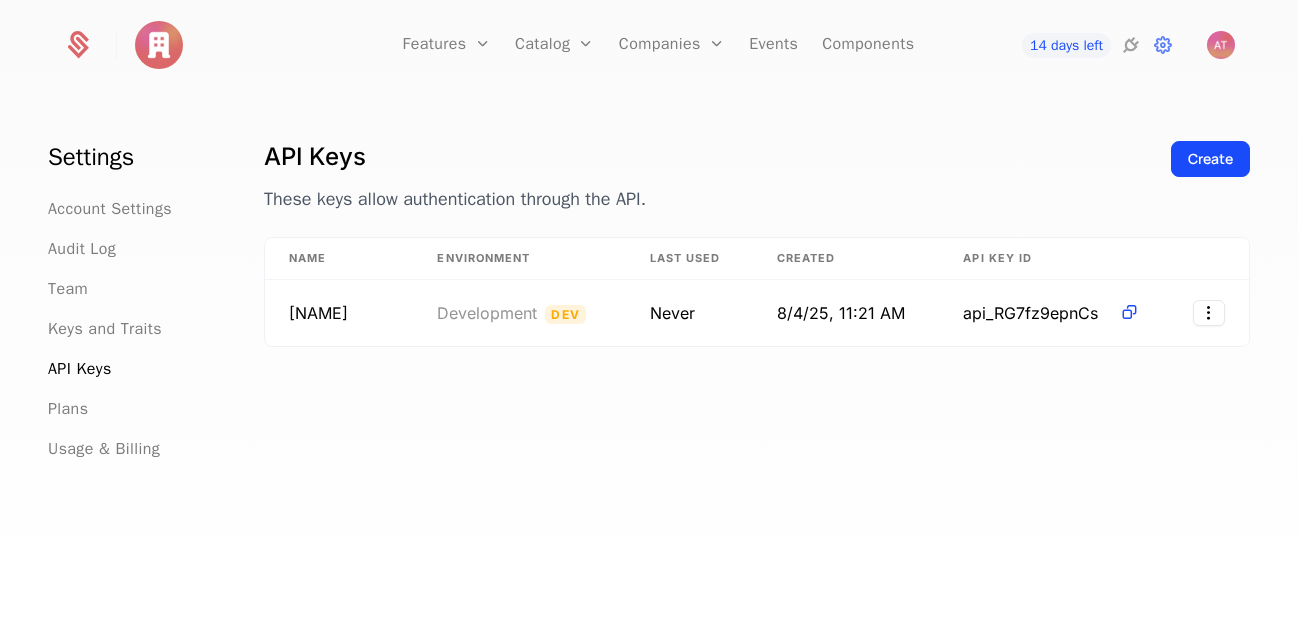 click on "API Keys     These keys allow authentication through the API. Create Name Environment Last Used Created API Key ID Alice api Development Dev Never 8/4/25, 11:21 AM api_RG7fz9epnCs" at bounding box center [757, 386] 